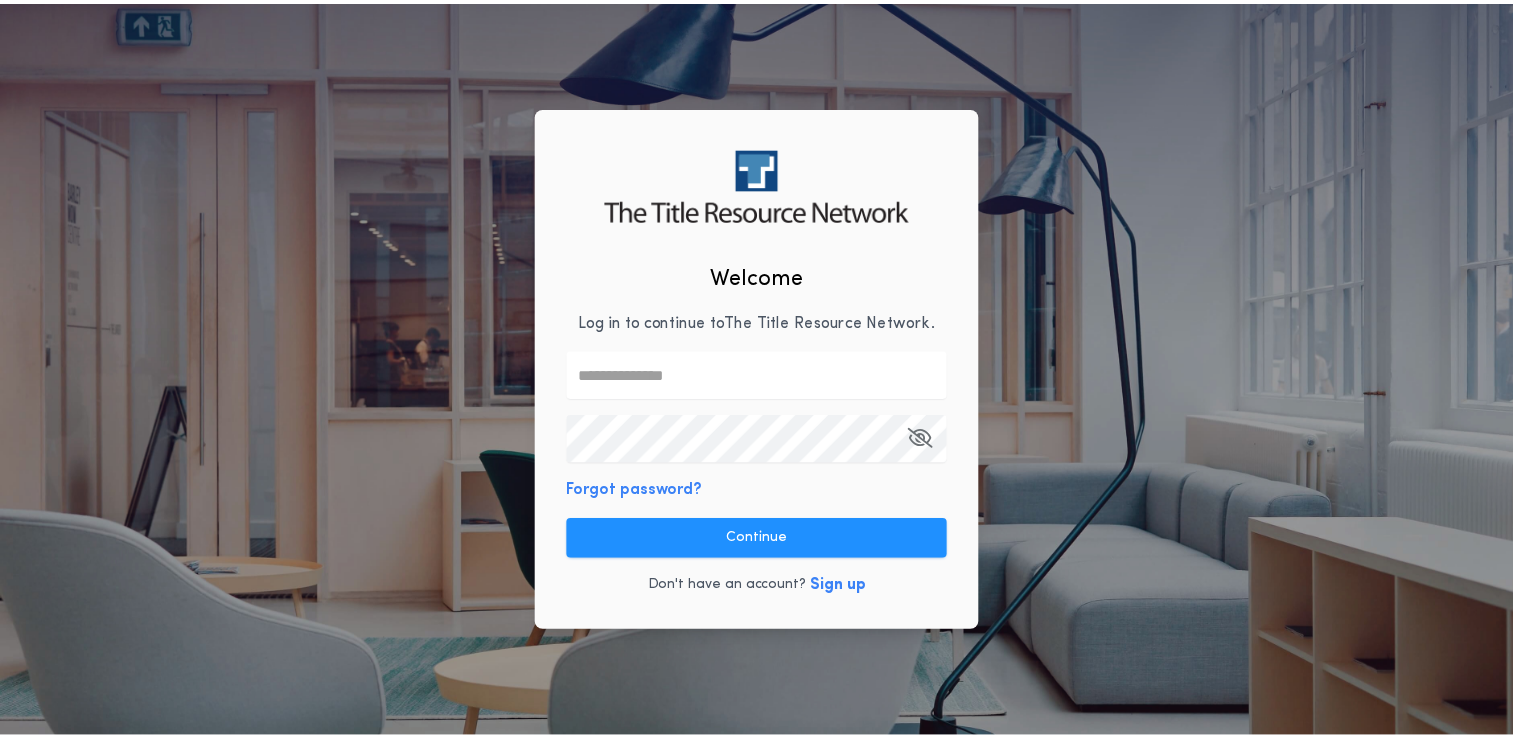 scroll, scrollTop: 0, scrollLeft: 0, axis: both 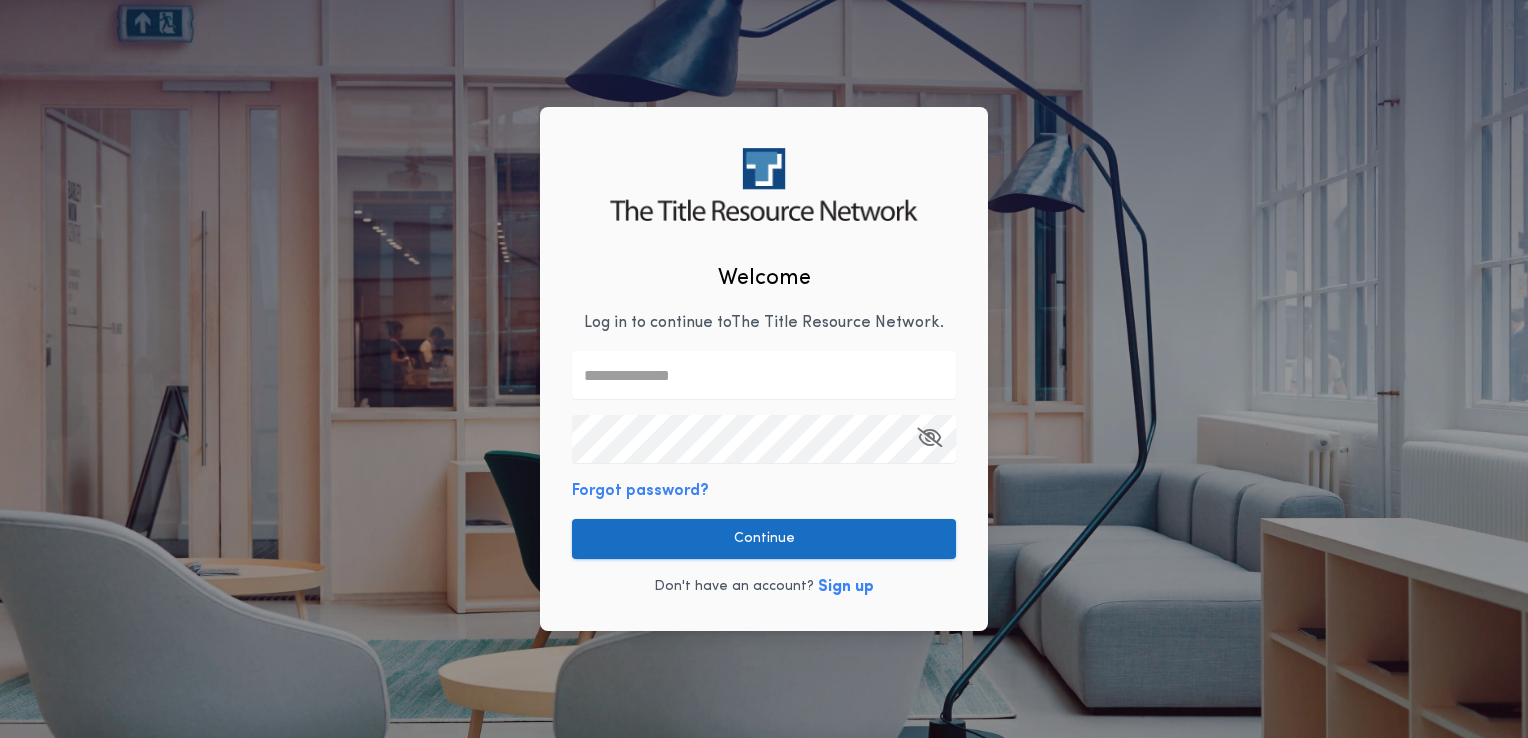 type on "**********" 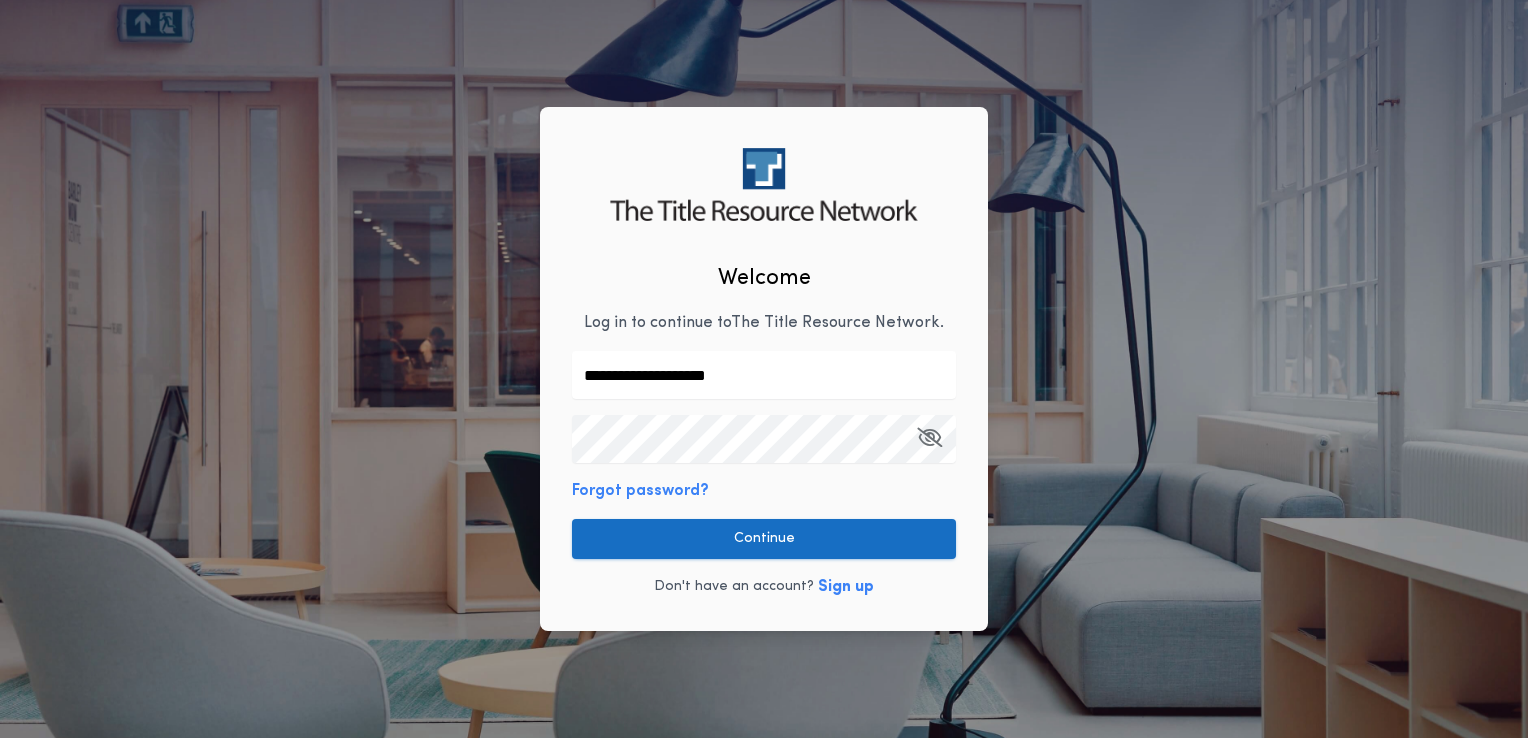 click on "Continue" at bounding box center (764, 539) 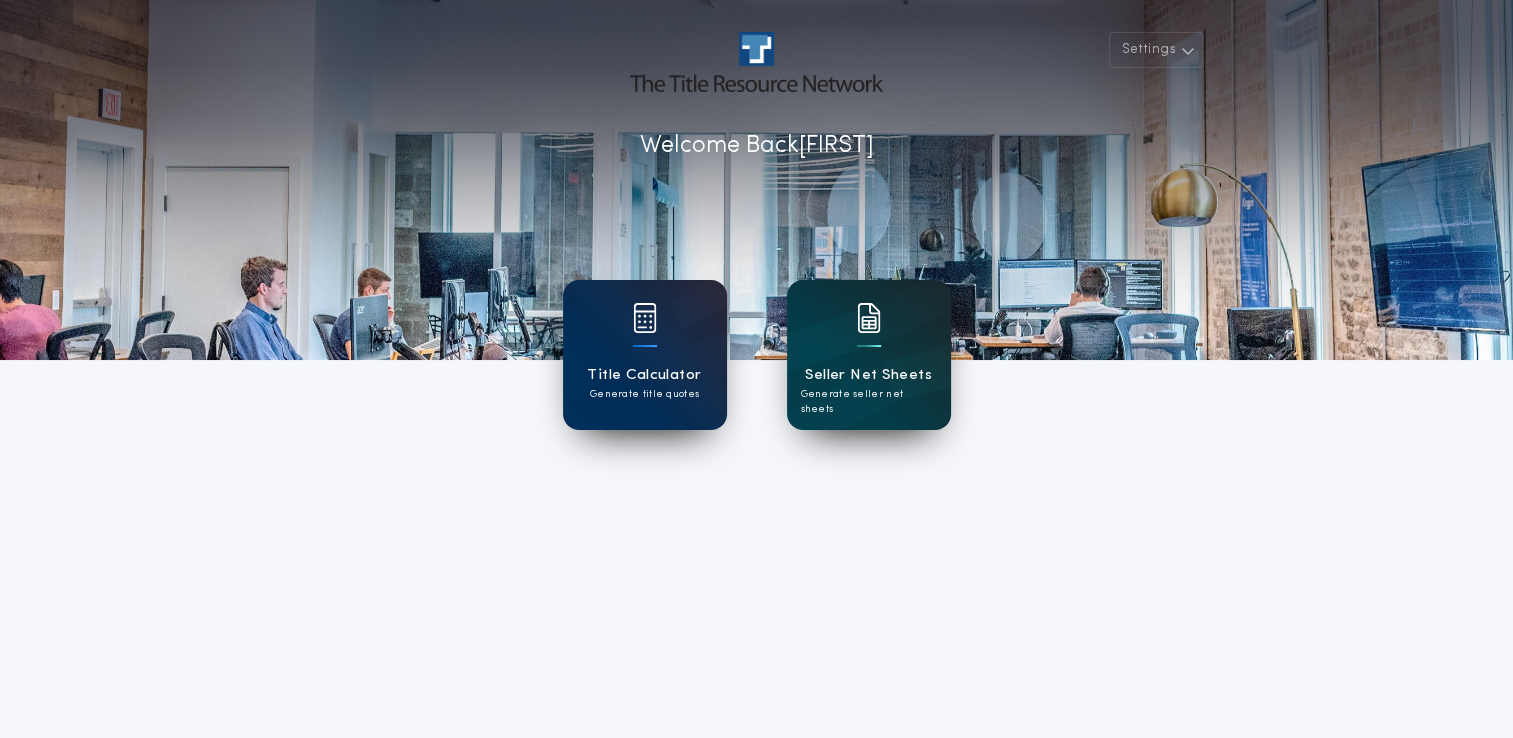 click at bounding box center (869, 346) 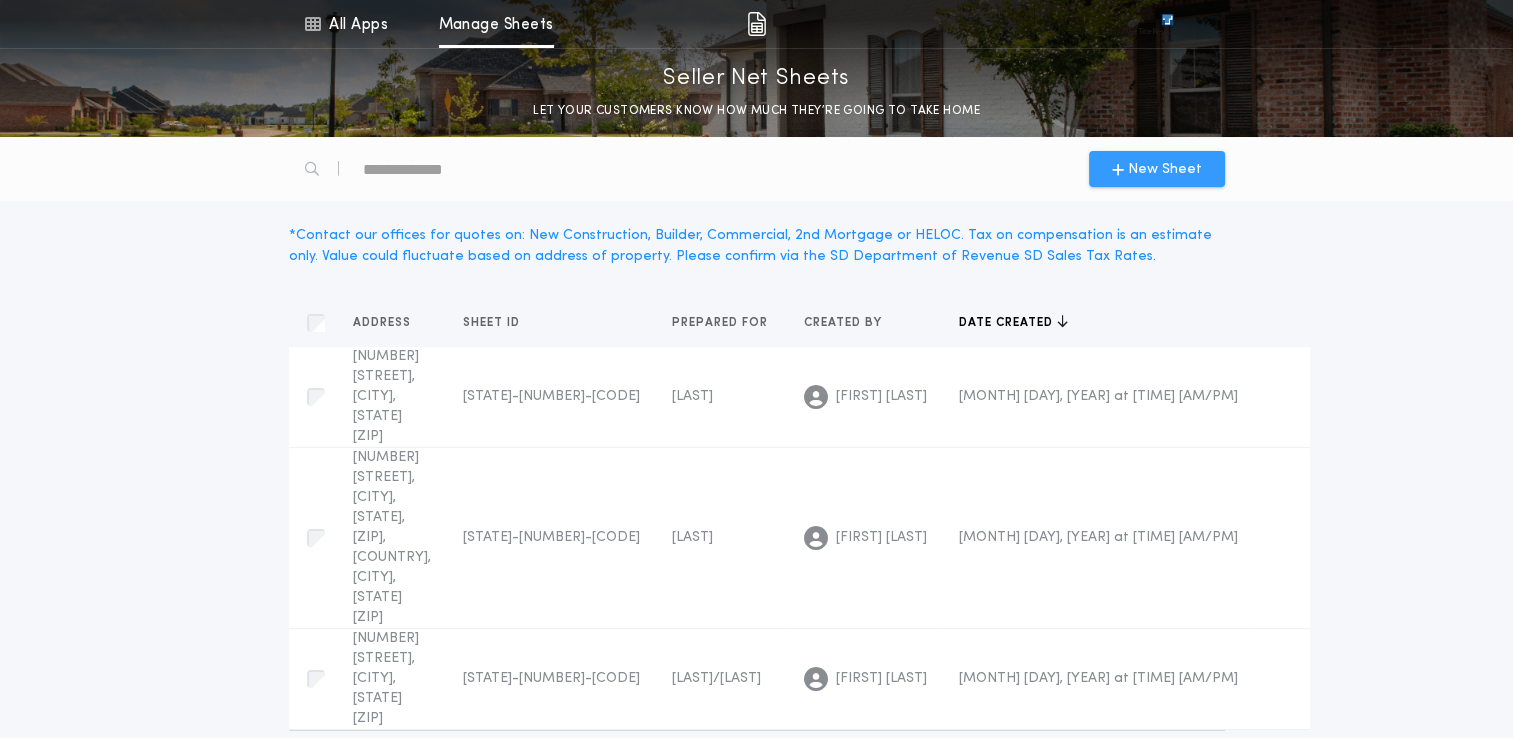 click on "New Sheet" at bounding box center [1165, 169] 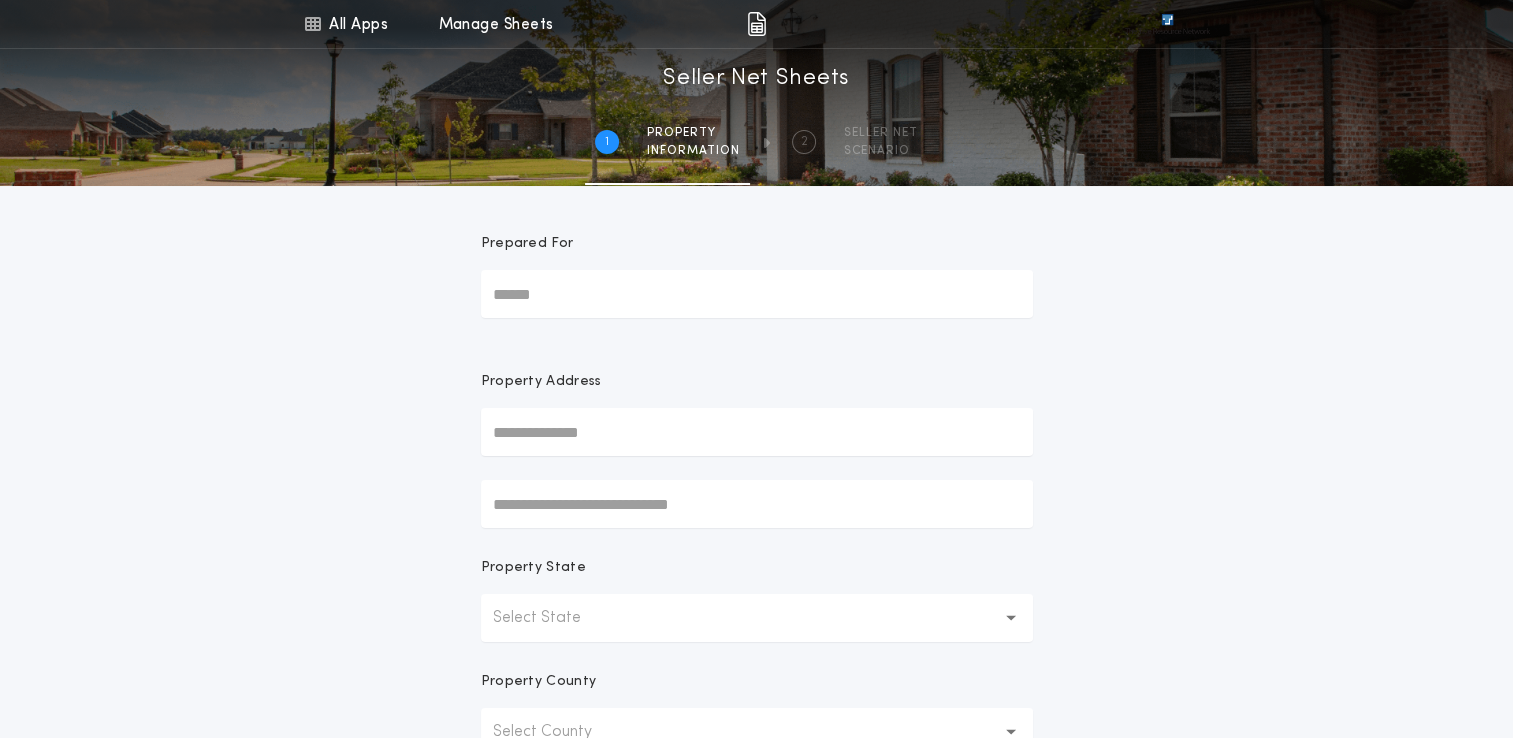 click on "Prepared For" at bounding box center [757, 294] 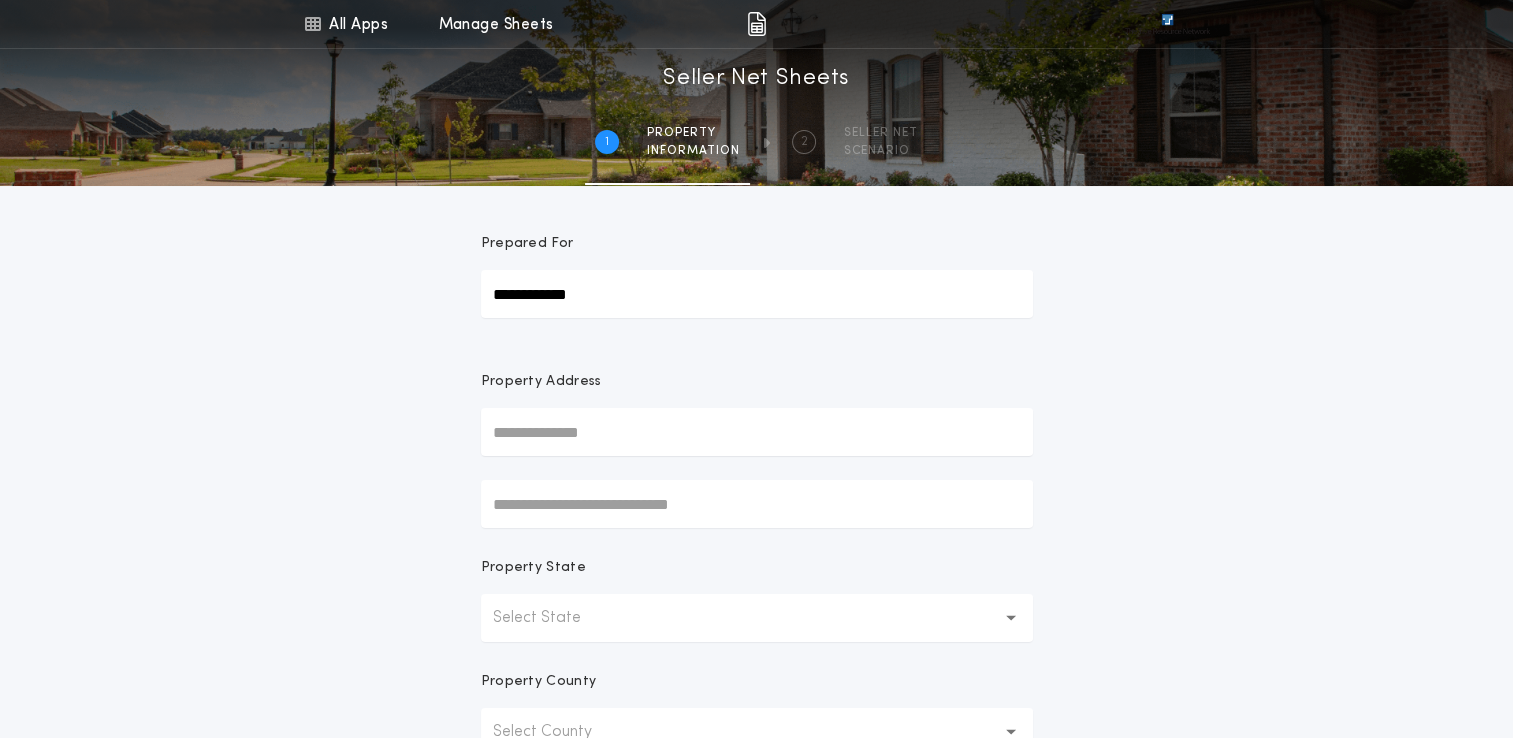 type on "**********" 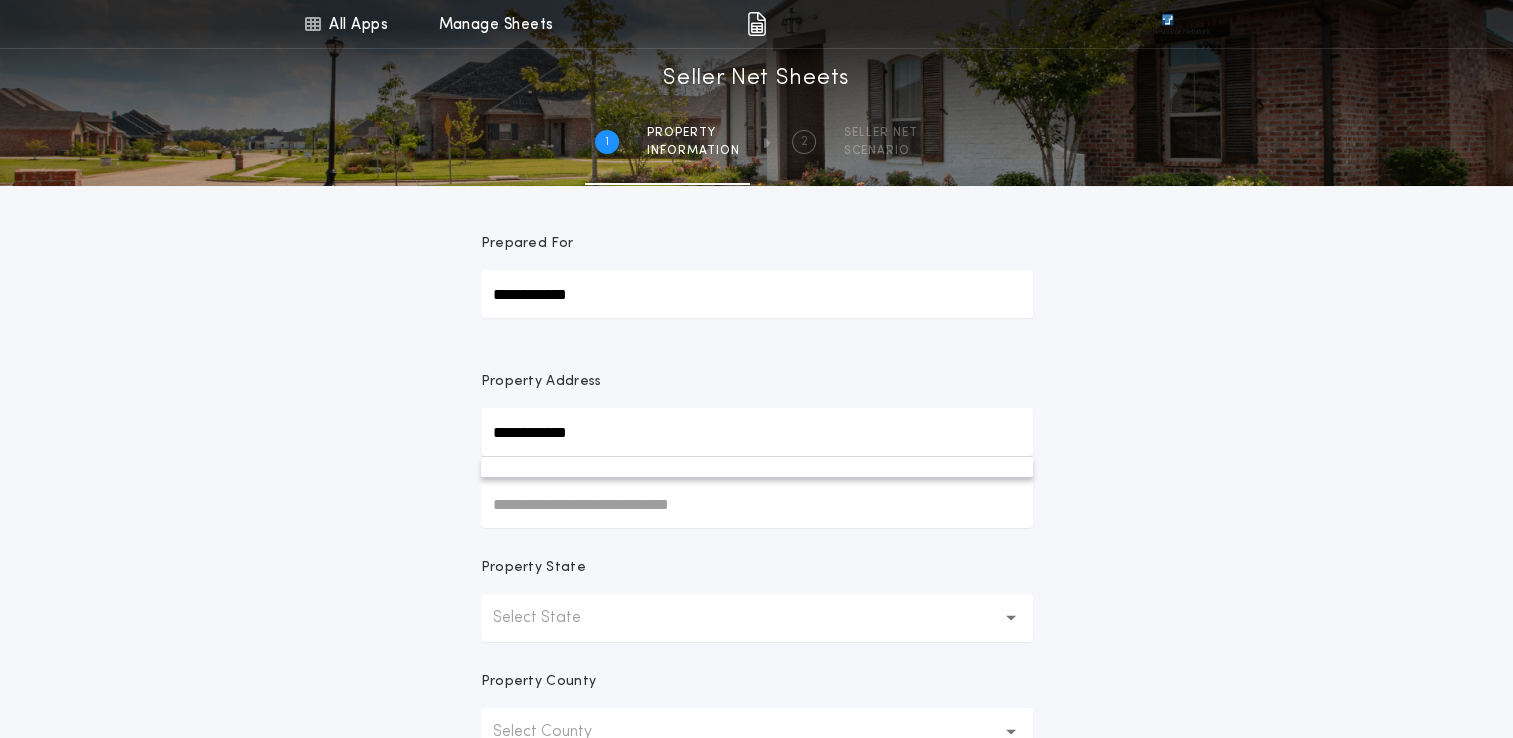 type on "**********" 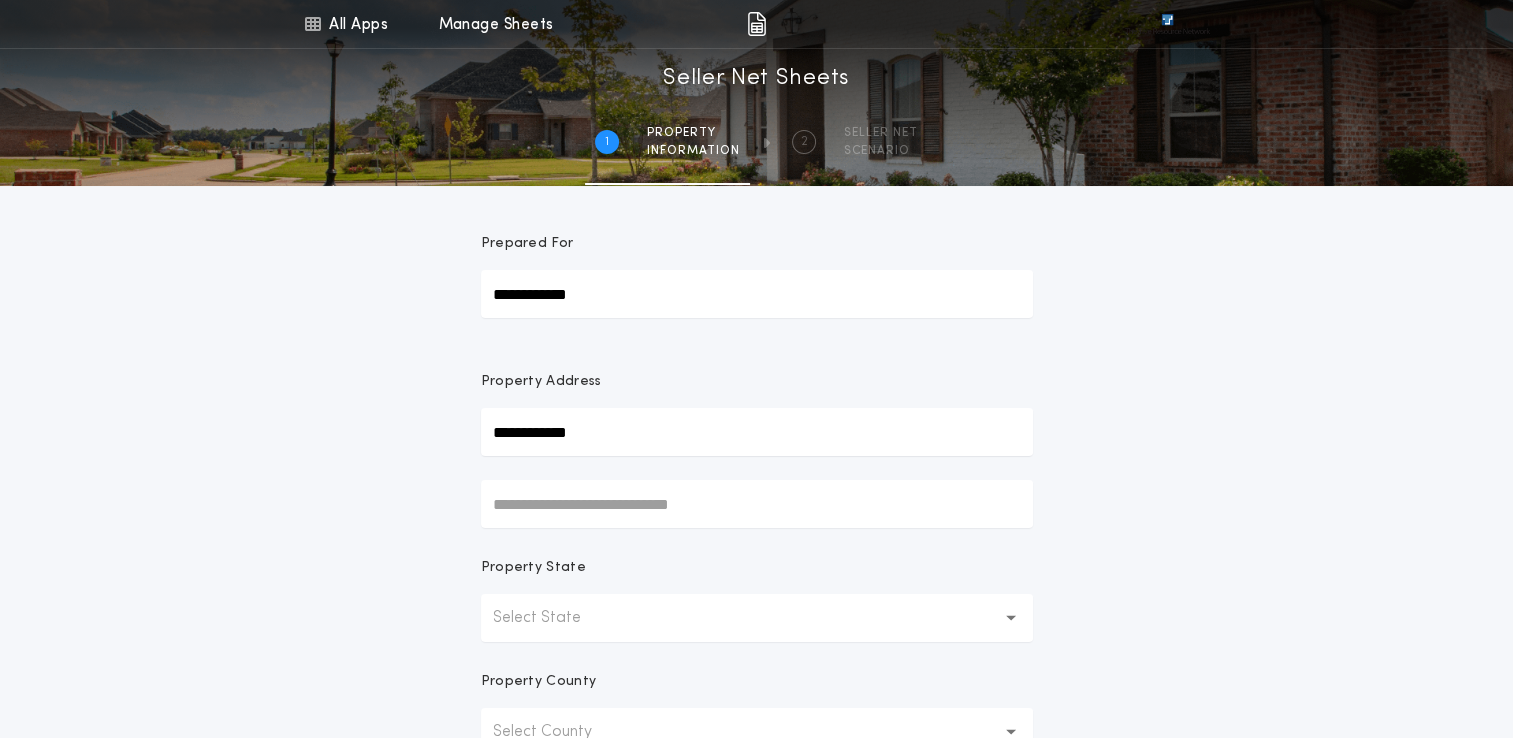 click on "**********" at bounding box center (756, 571) 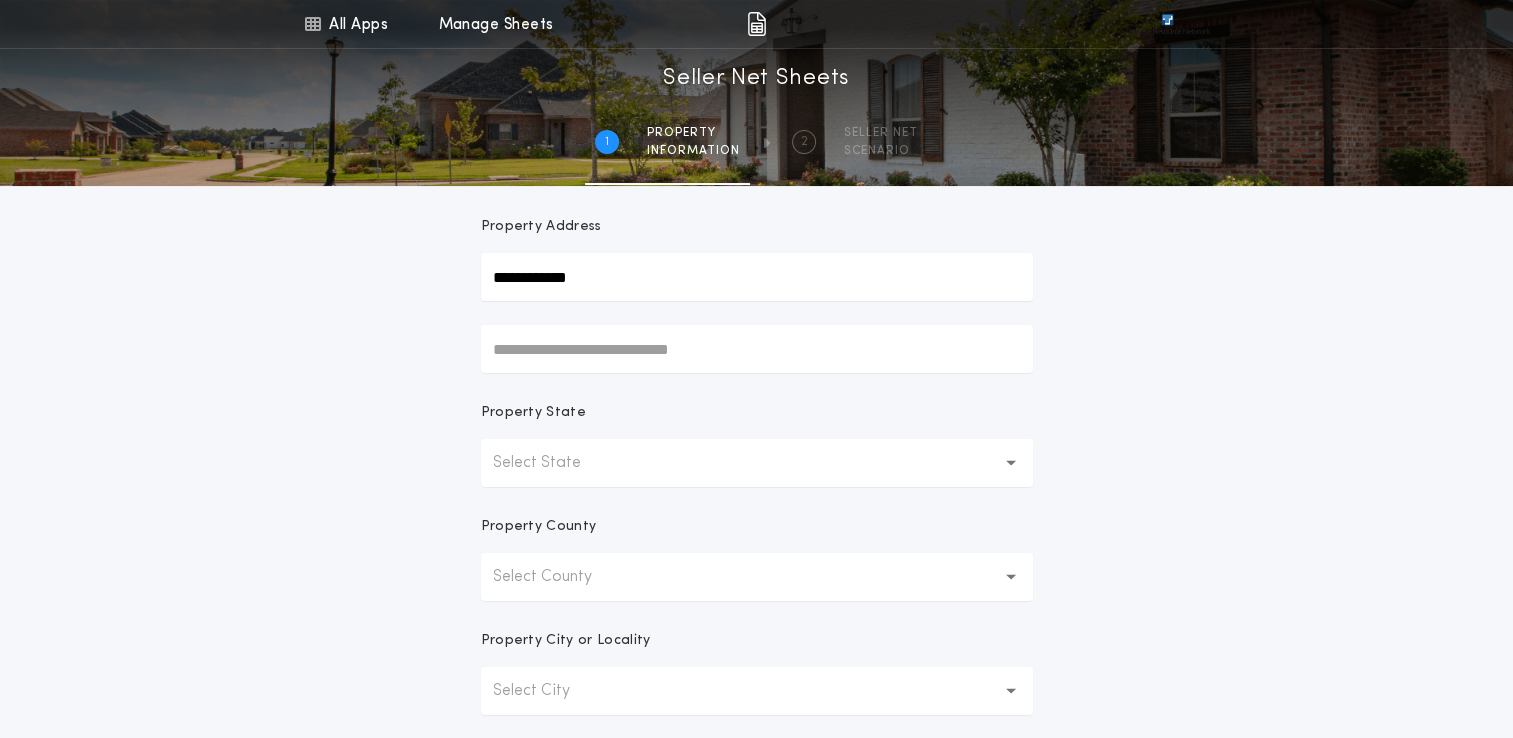 scroll, scrollTop: 144, scrollLeft: 0, axis: vertical 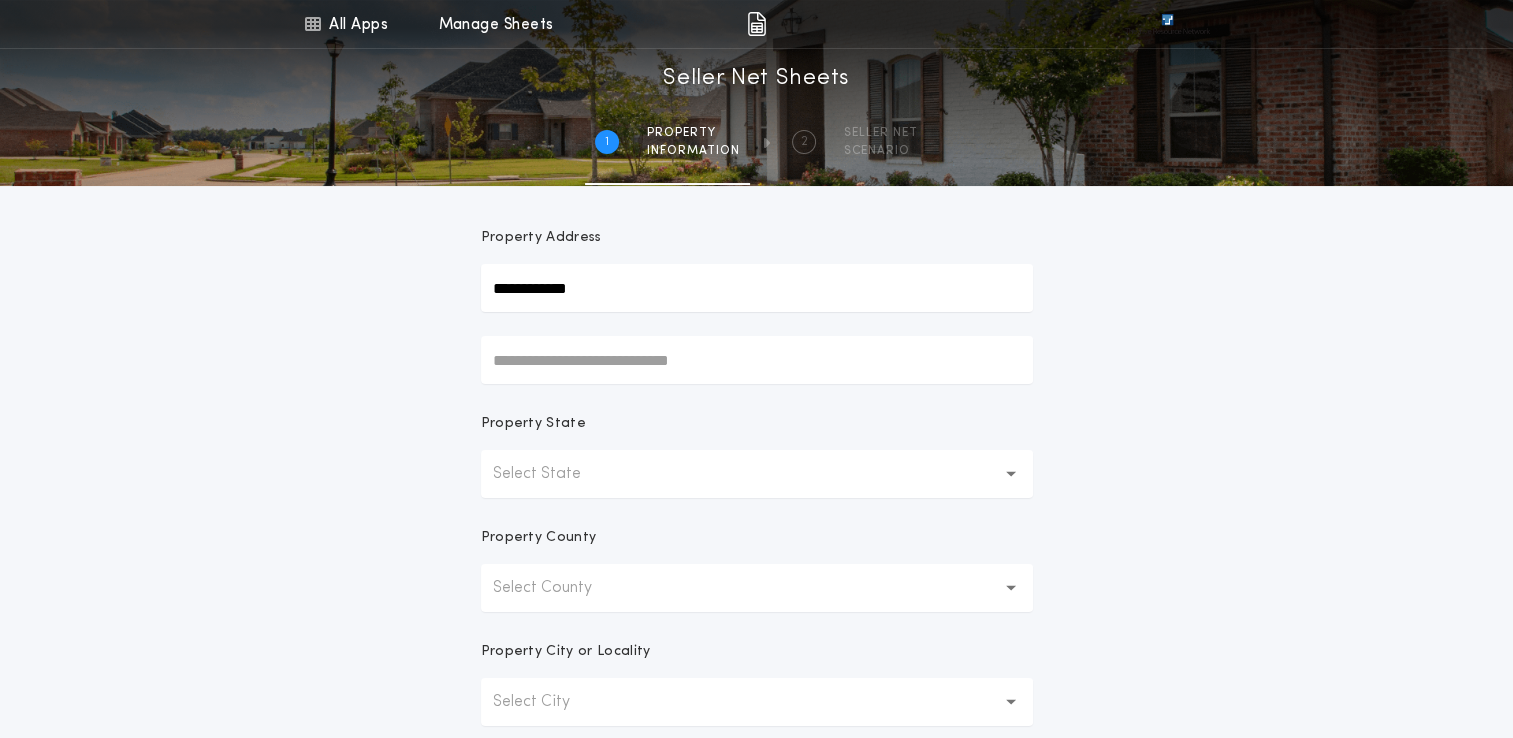 click on "Select State" at bounding box center (757, 474) 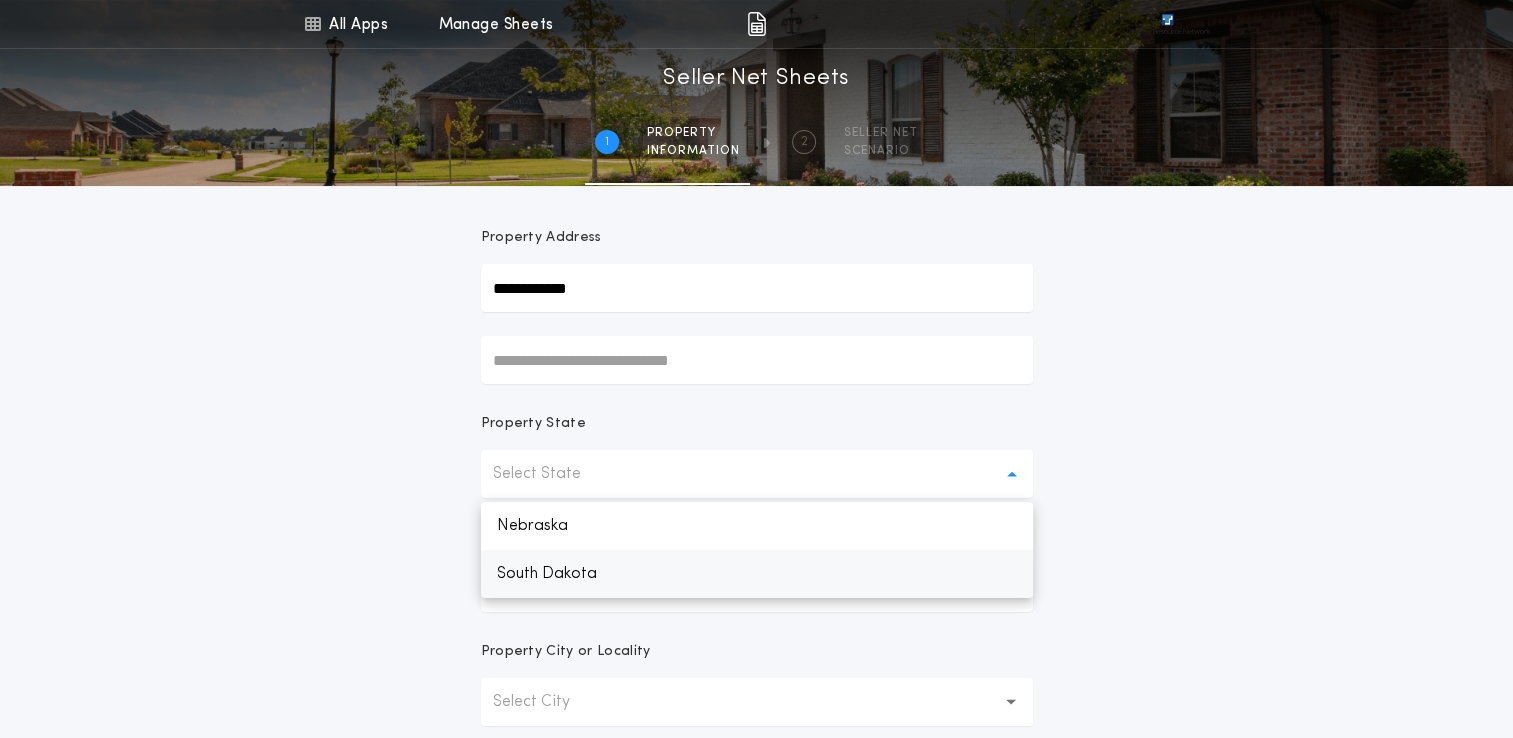 click on "South Dakota" at bounding box center [757, 574] 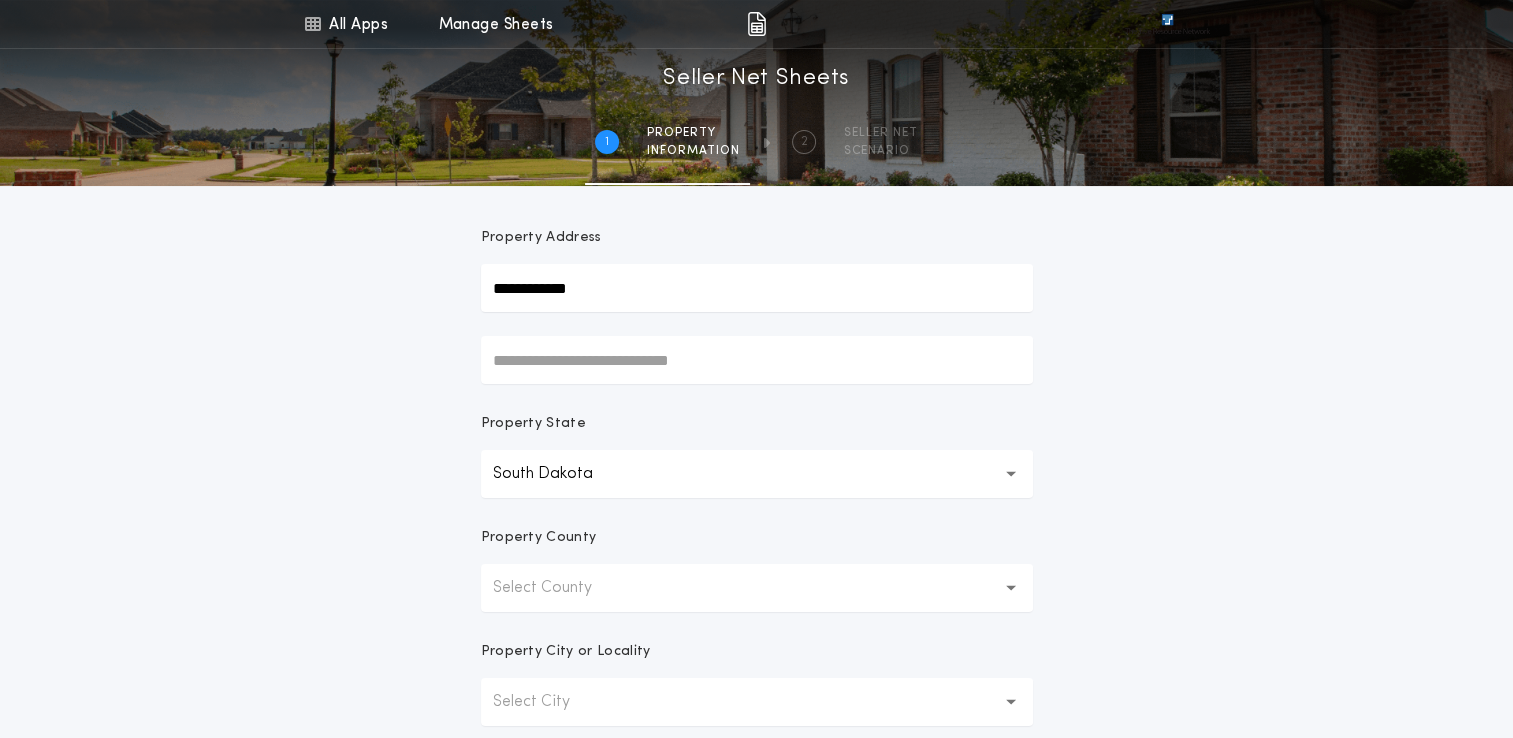 click on "Select County" at bounding box center (558, 588) 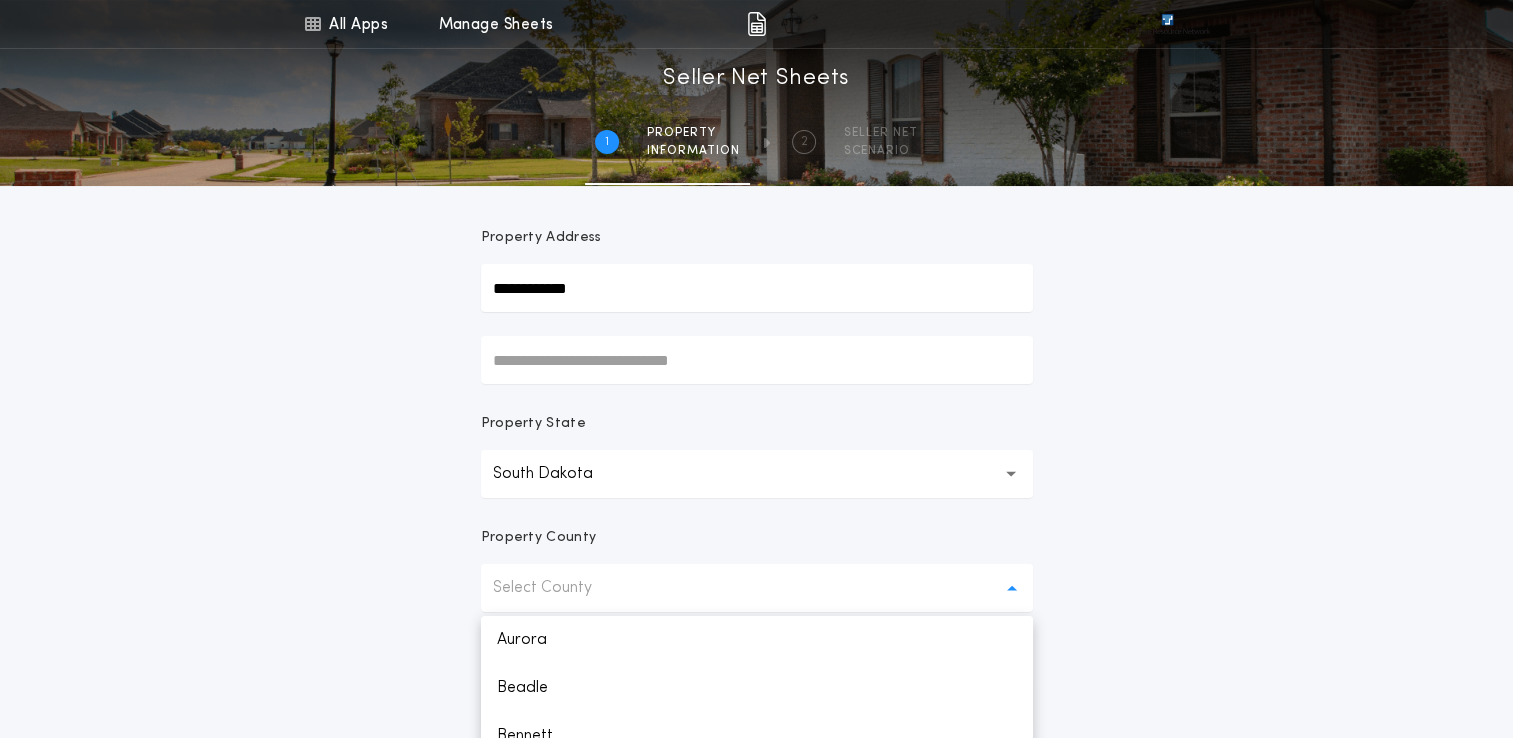 scroll, scrollTop: 221, scrollLeft: 0, axis: vertical 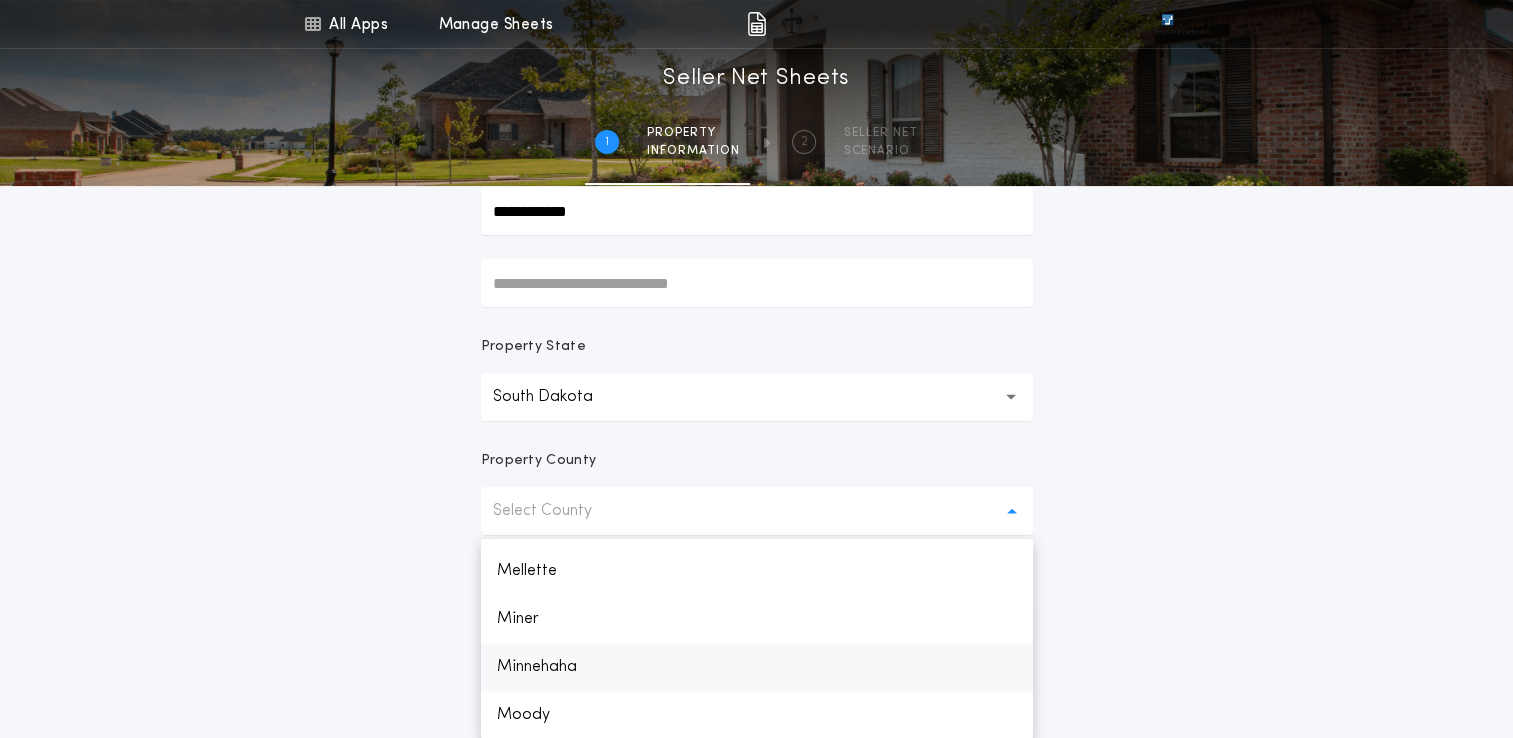click on "Minnehaha" at bounding box center [757, 667] 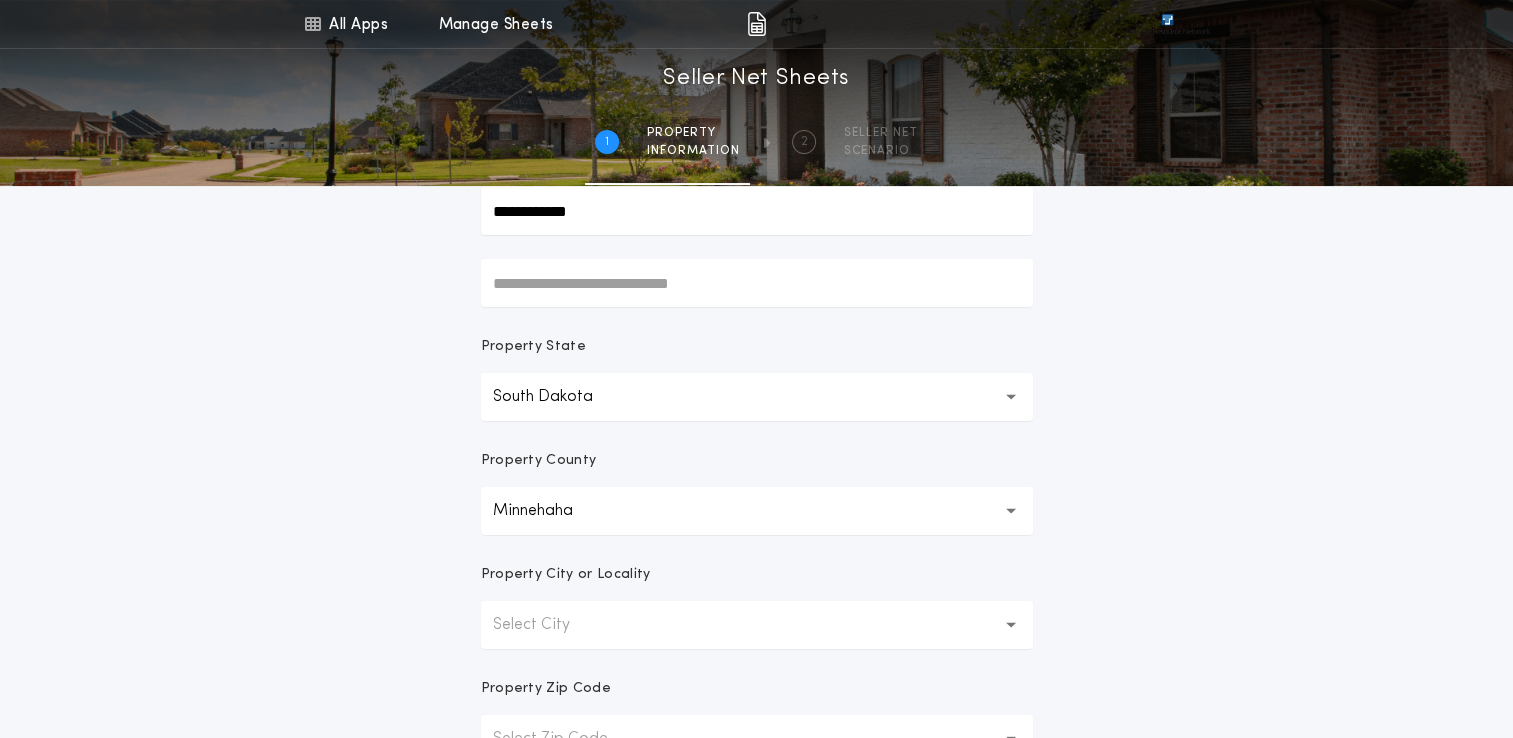 click on "Select City" at bounding box center (547, 625) 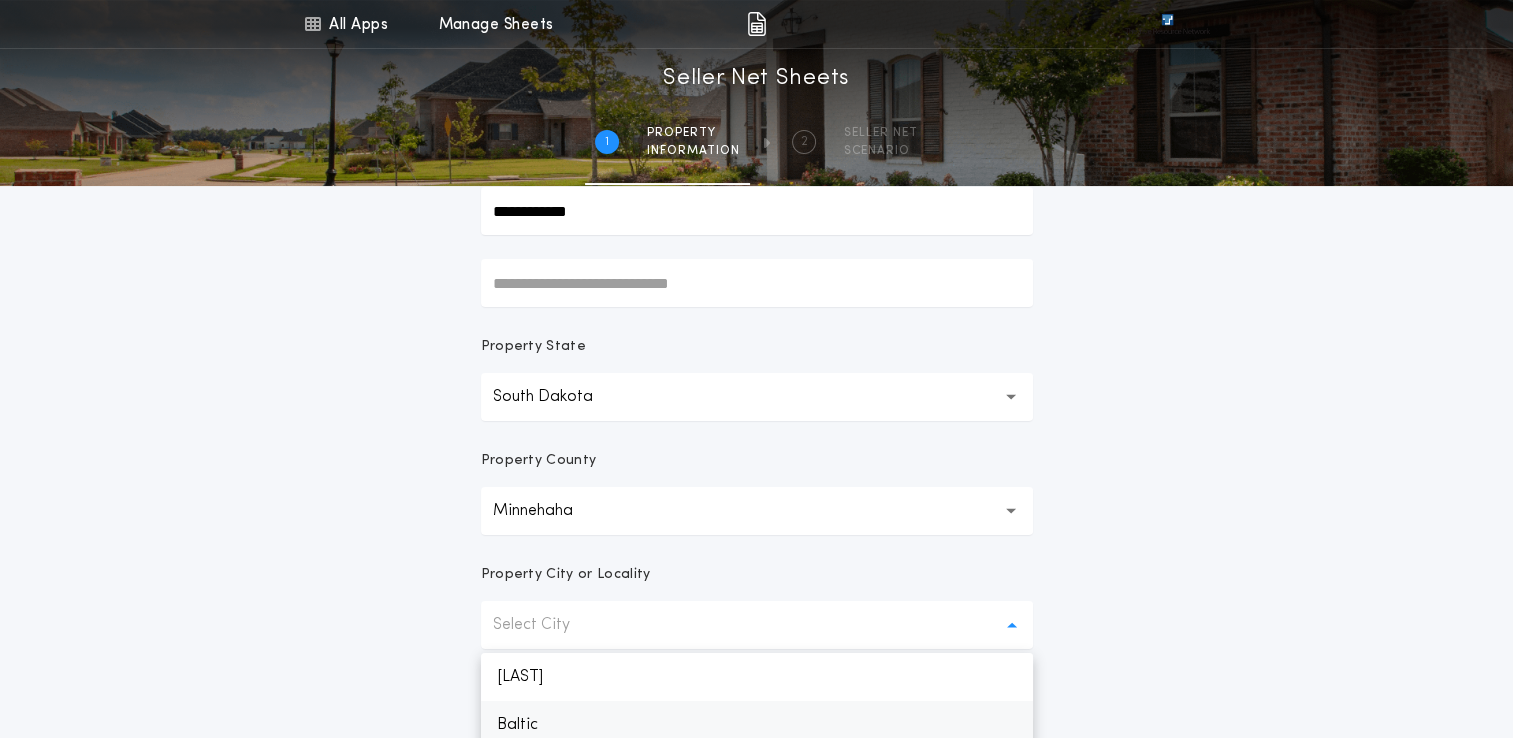 scroll, scrollTop: 232, scrollLeft: 0, axis: vertical 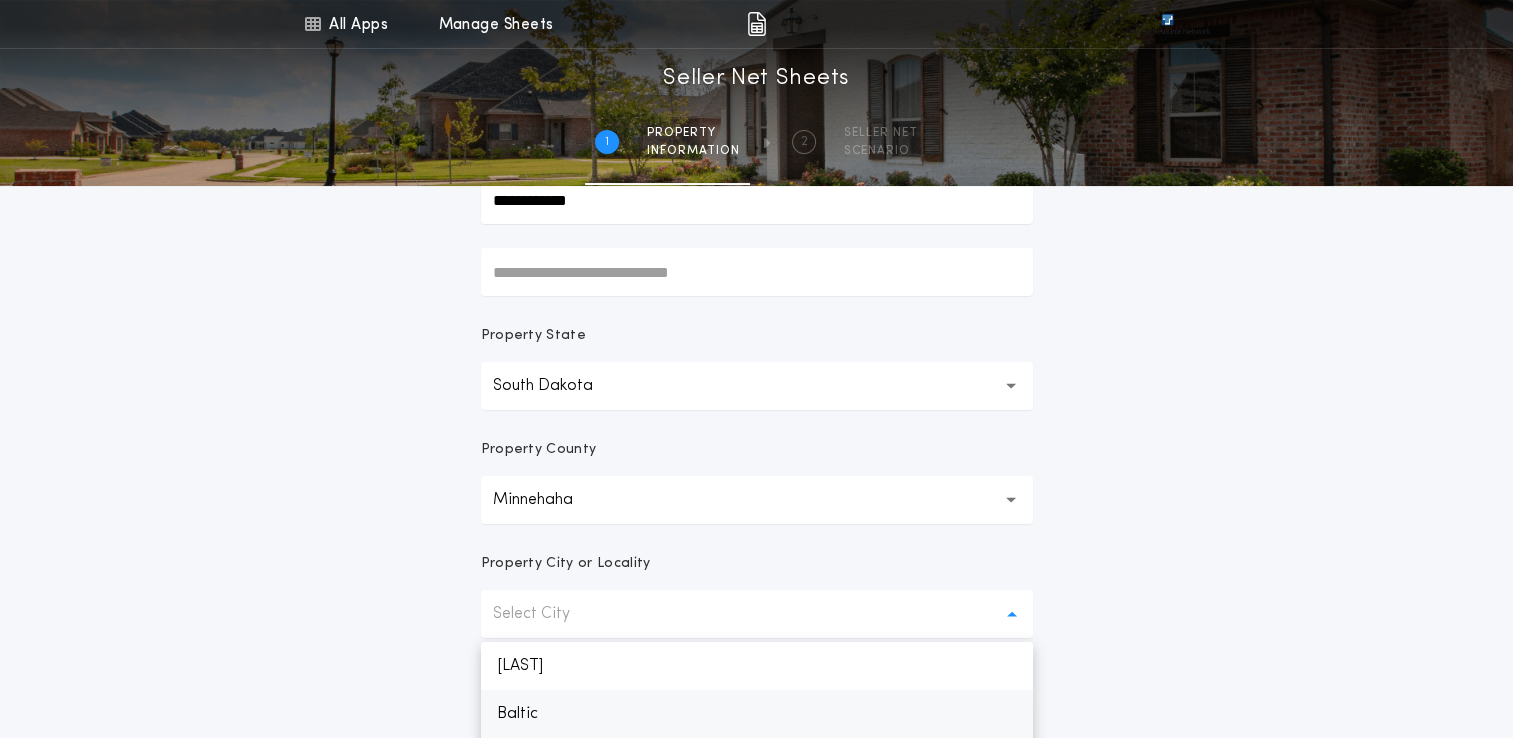 click on "Baltic" at bounding box center [757, 714] 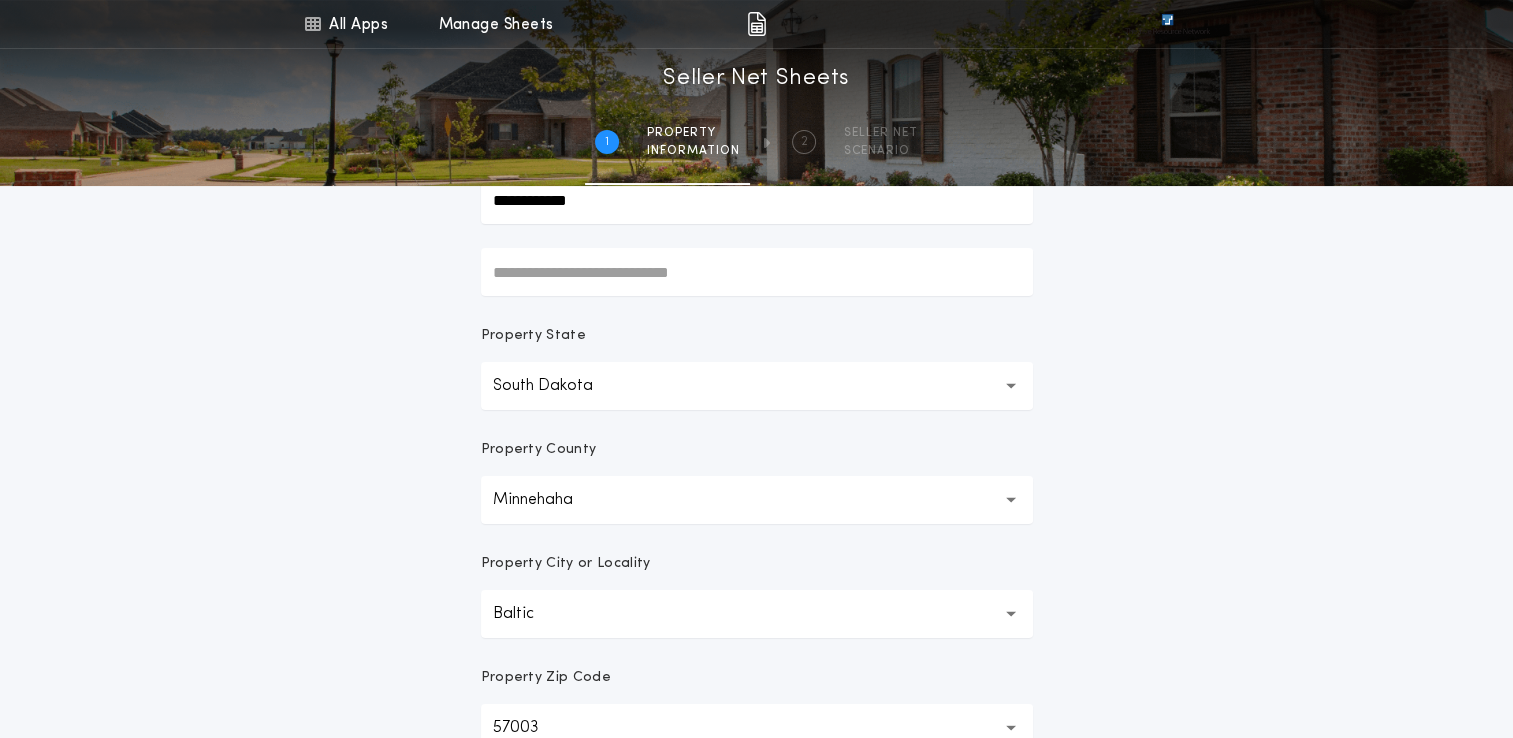 click on "**********" at bounding box center [756, 339] 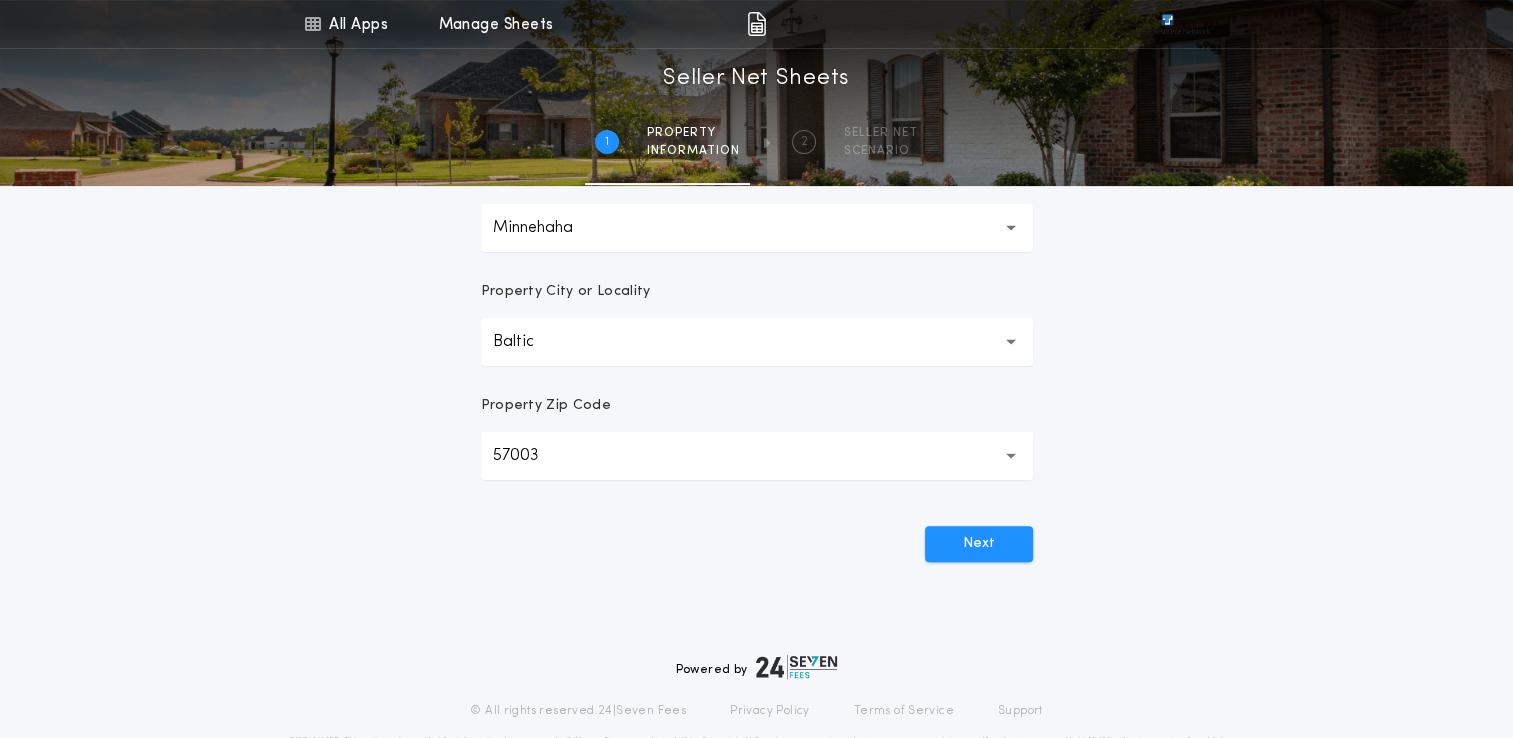 scroll, scrollTop: 500, scrollLeft: 0, axis: vertical 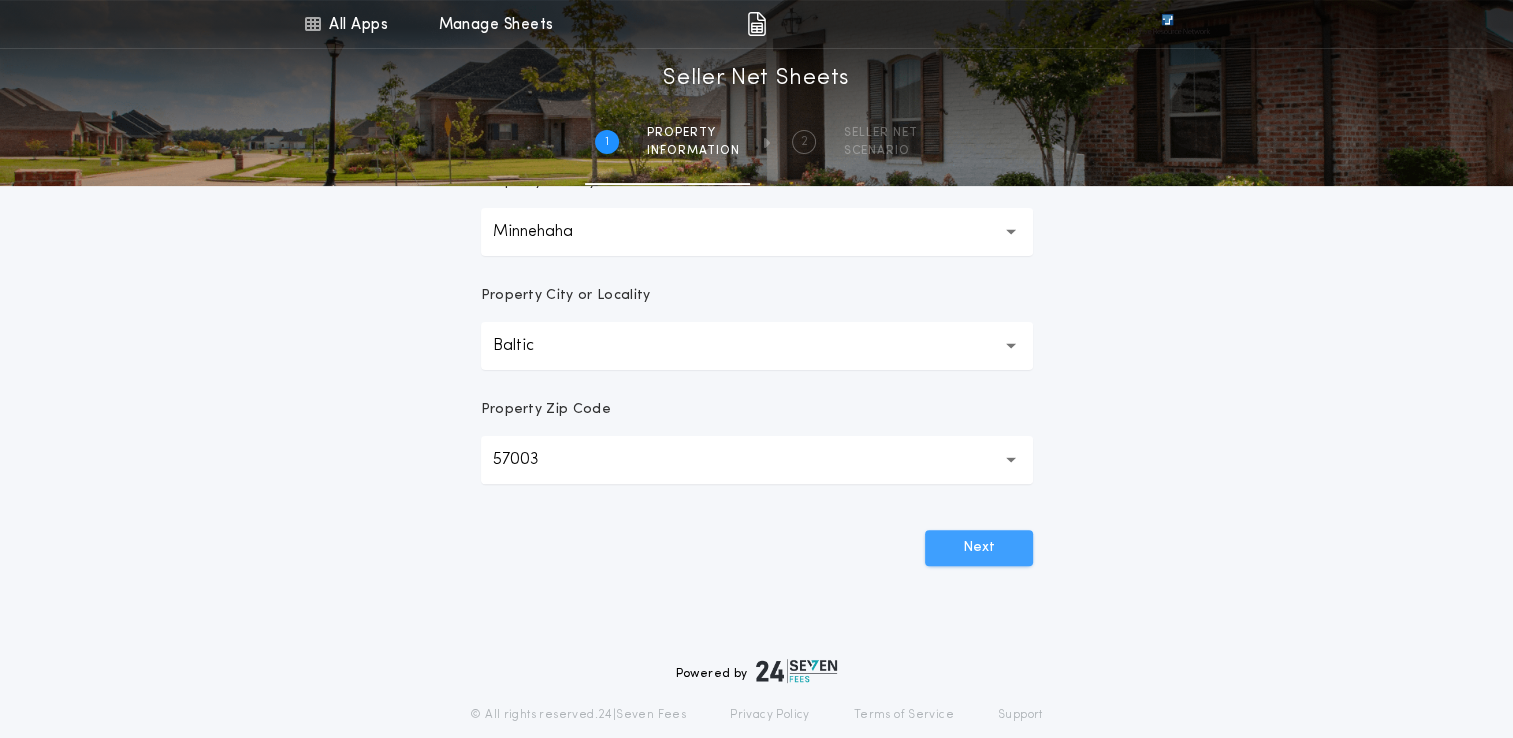 click on "Next" at bounding box center (979, 548) 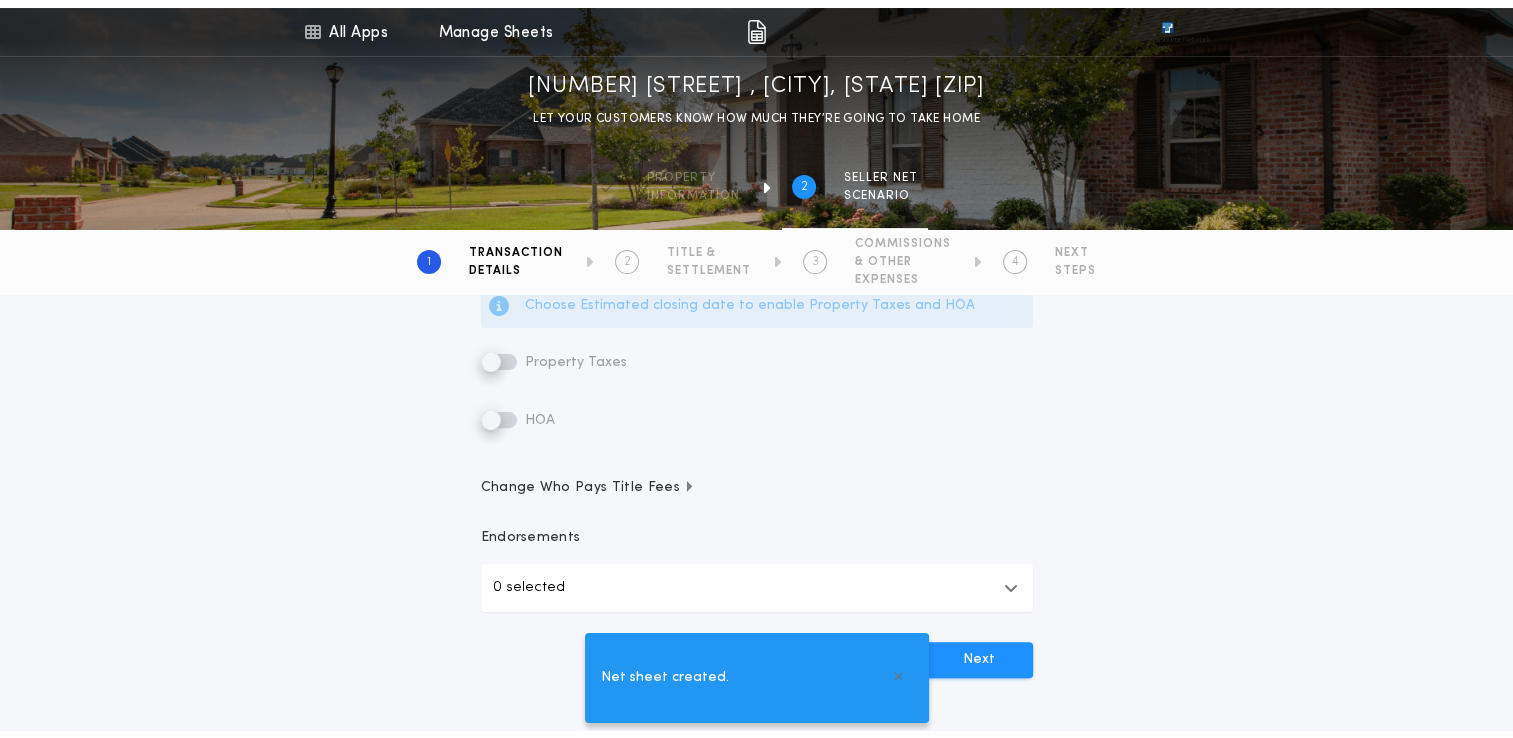 scroll, scrollTop: 0, scrollLeft: 0, axis: both 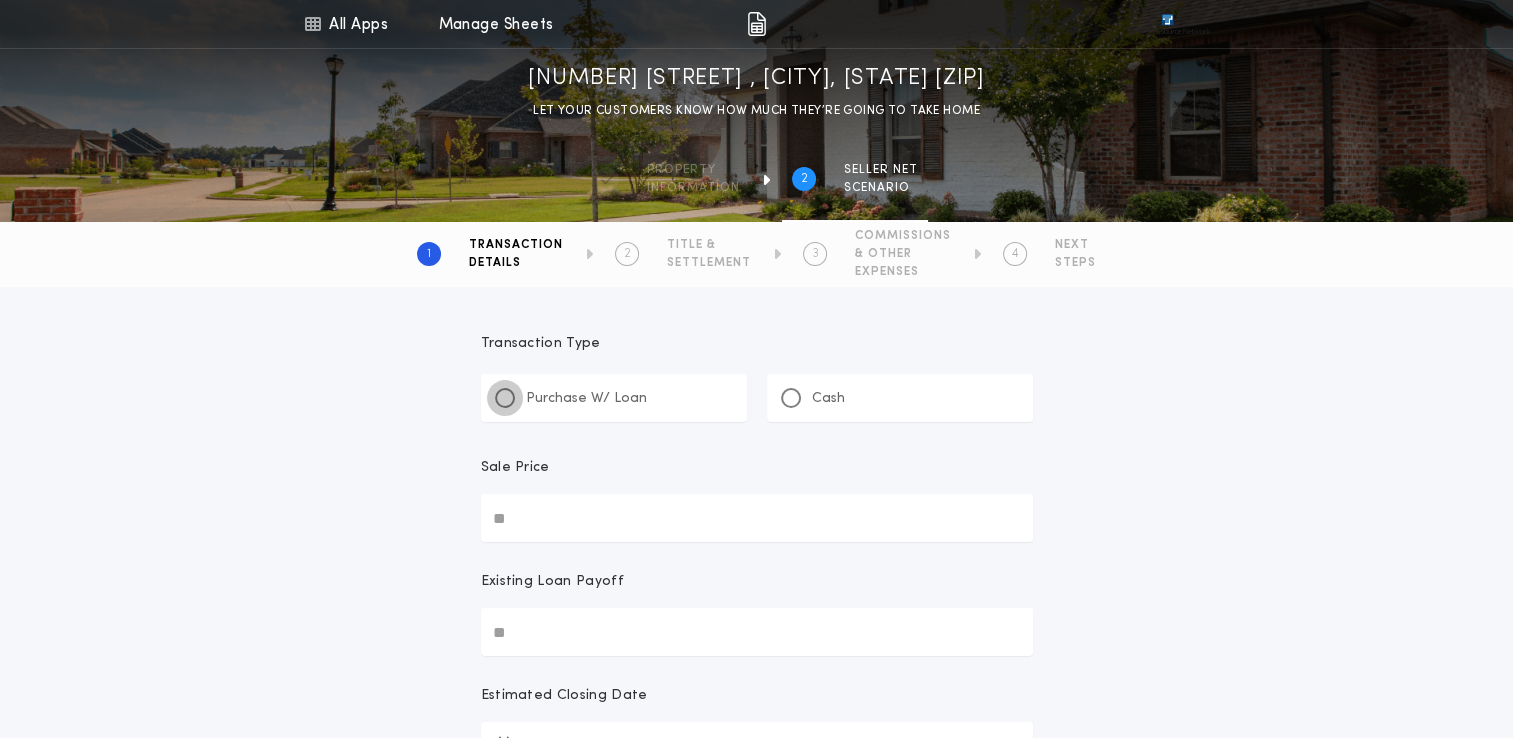 click at bounding box center (505, 398) 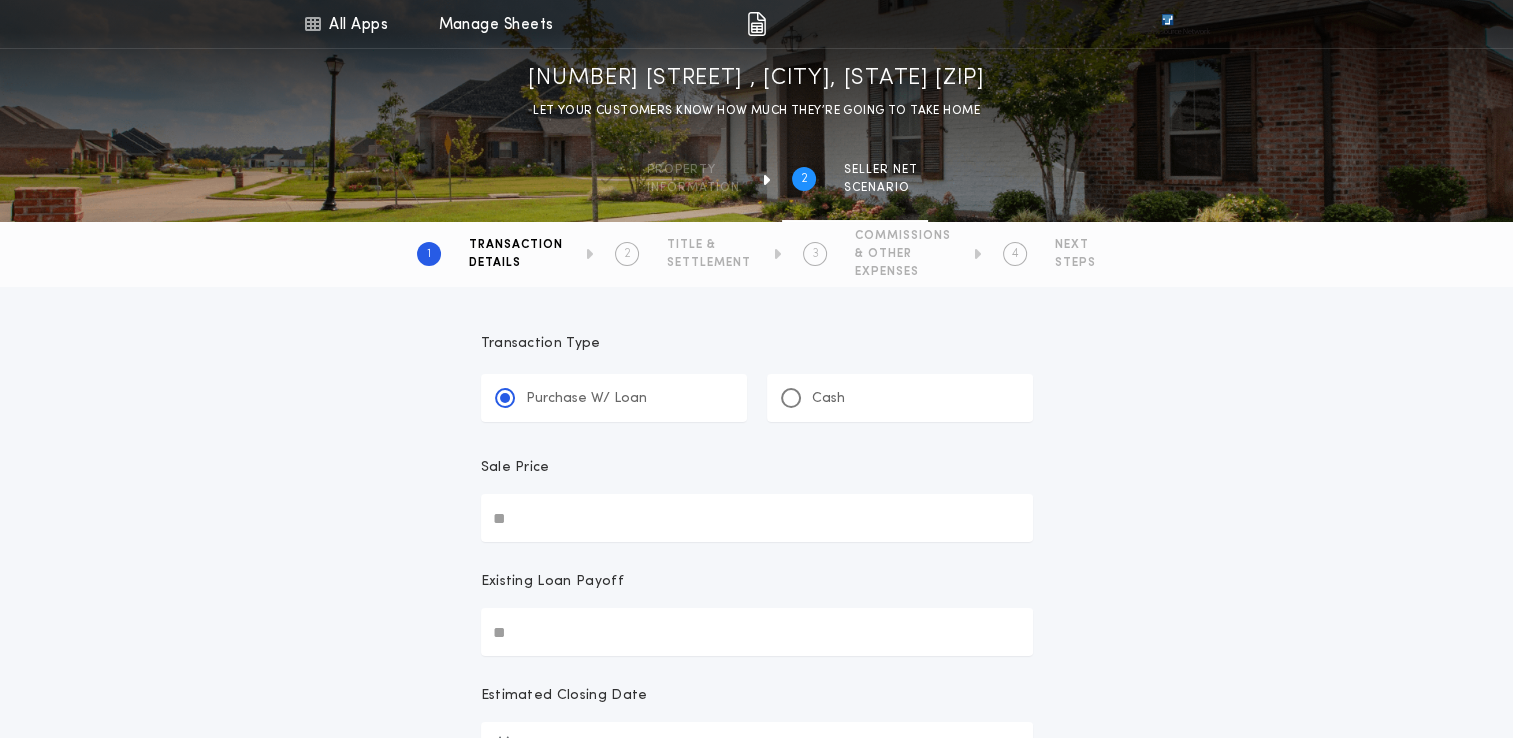 click on "Sale Price" at bounding box center [757, 518] 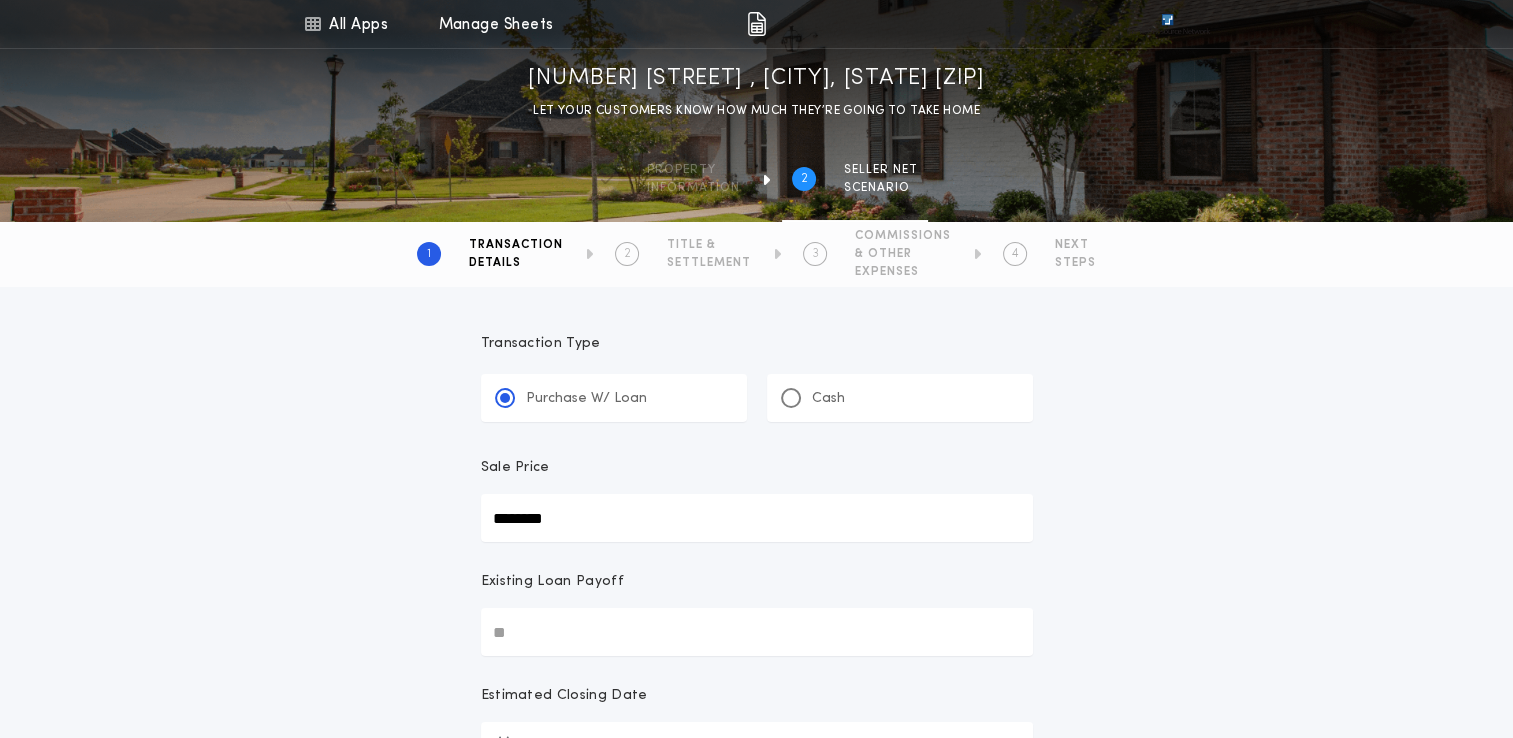 type on "********" 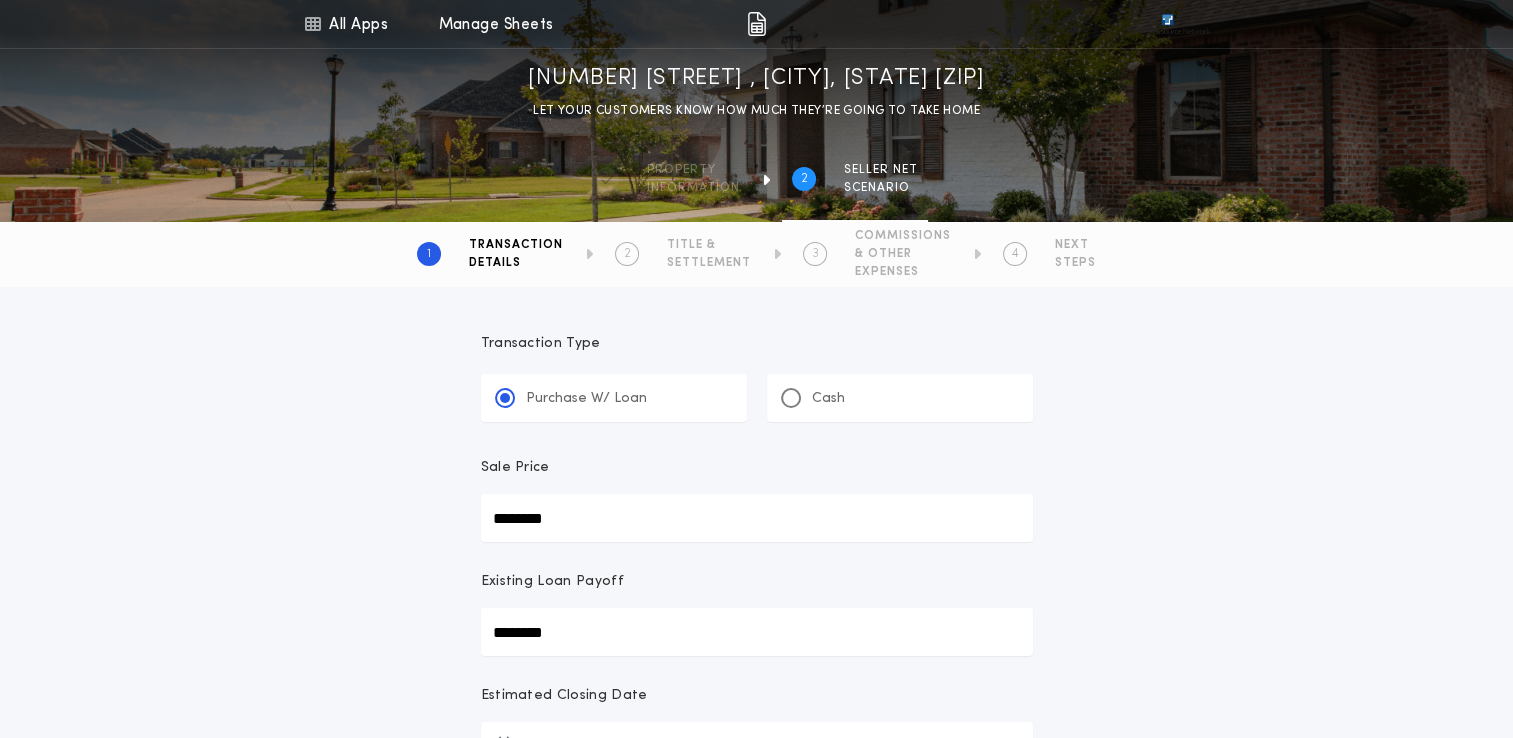 type on "********" 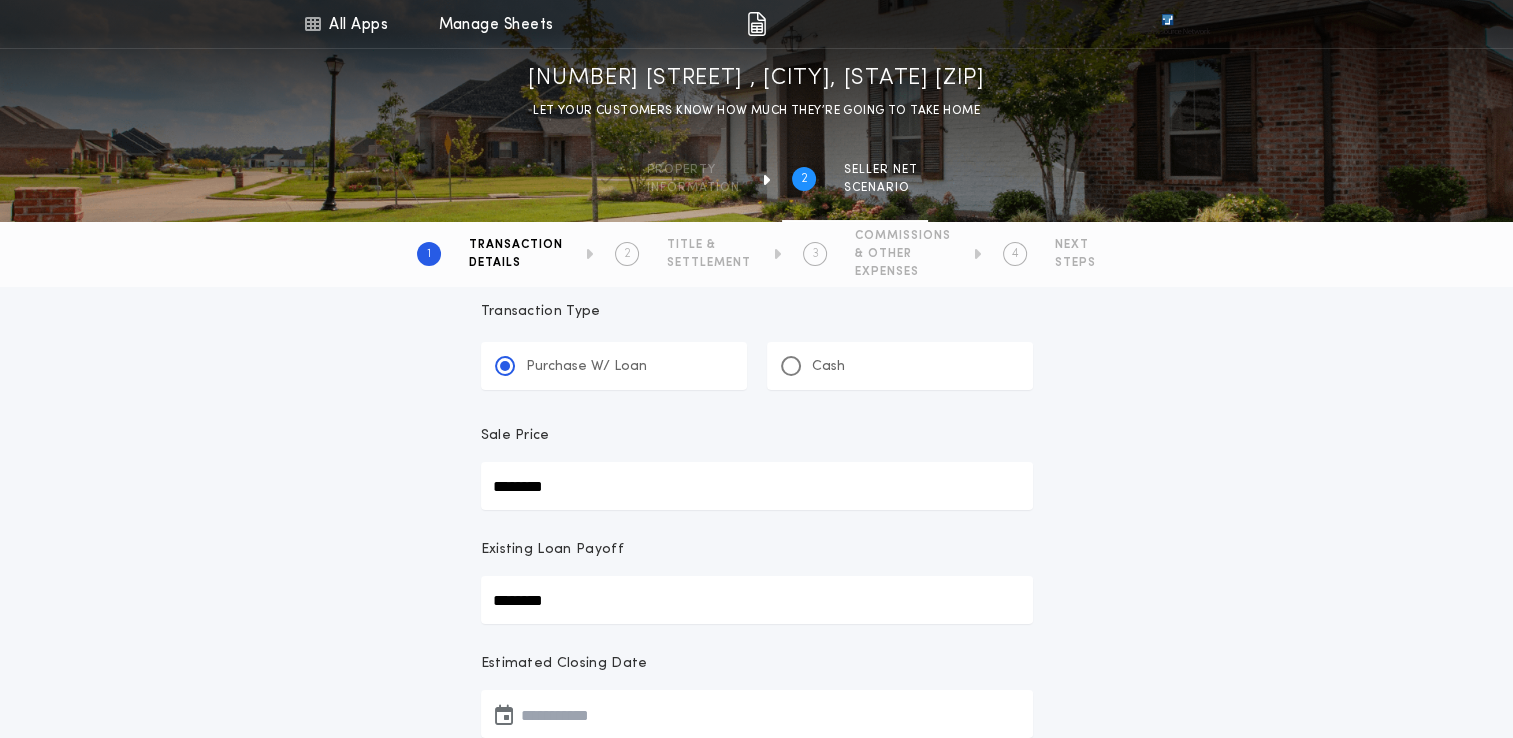 type 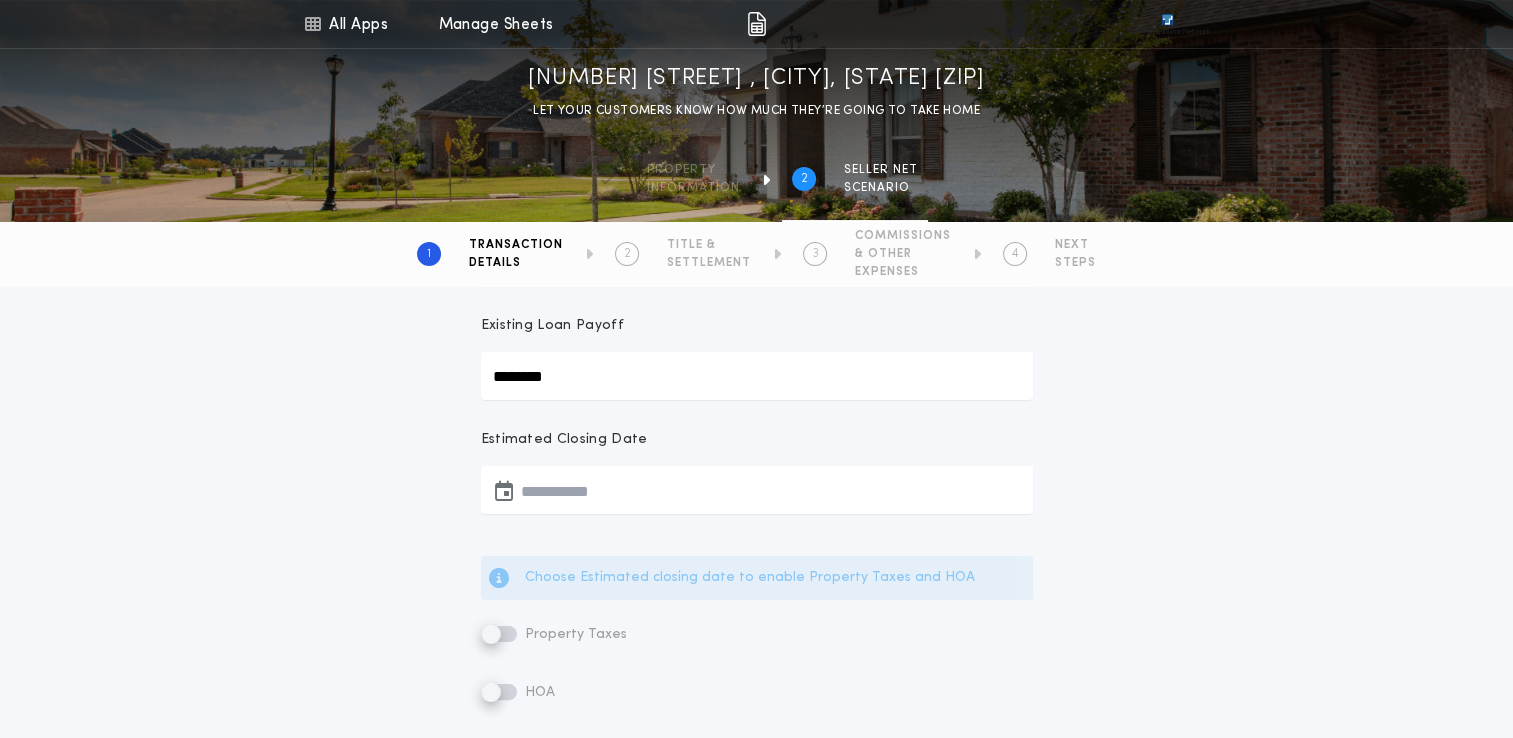 scroll, scrollTop: 266, scrollLeft: 0, axis: vertical 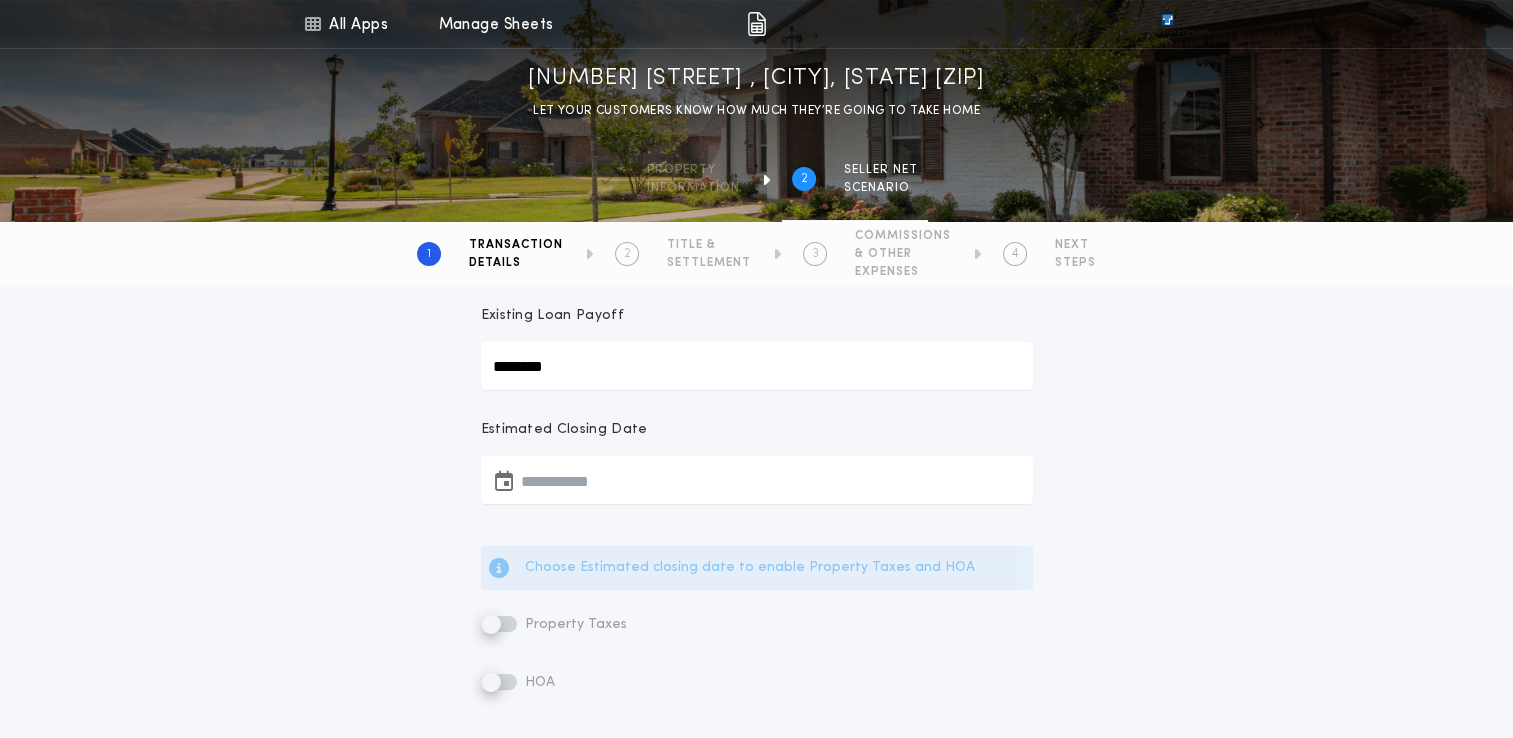 click at bounding box center [757, 480] 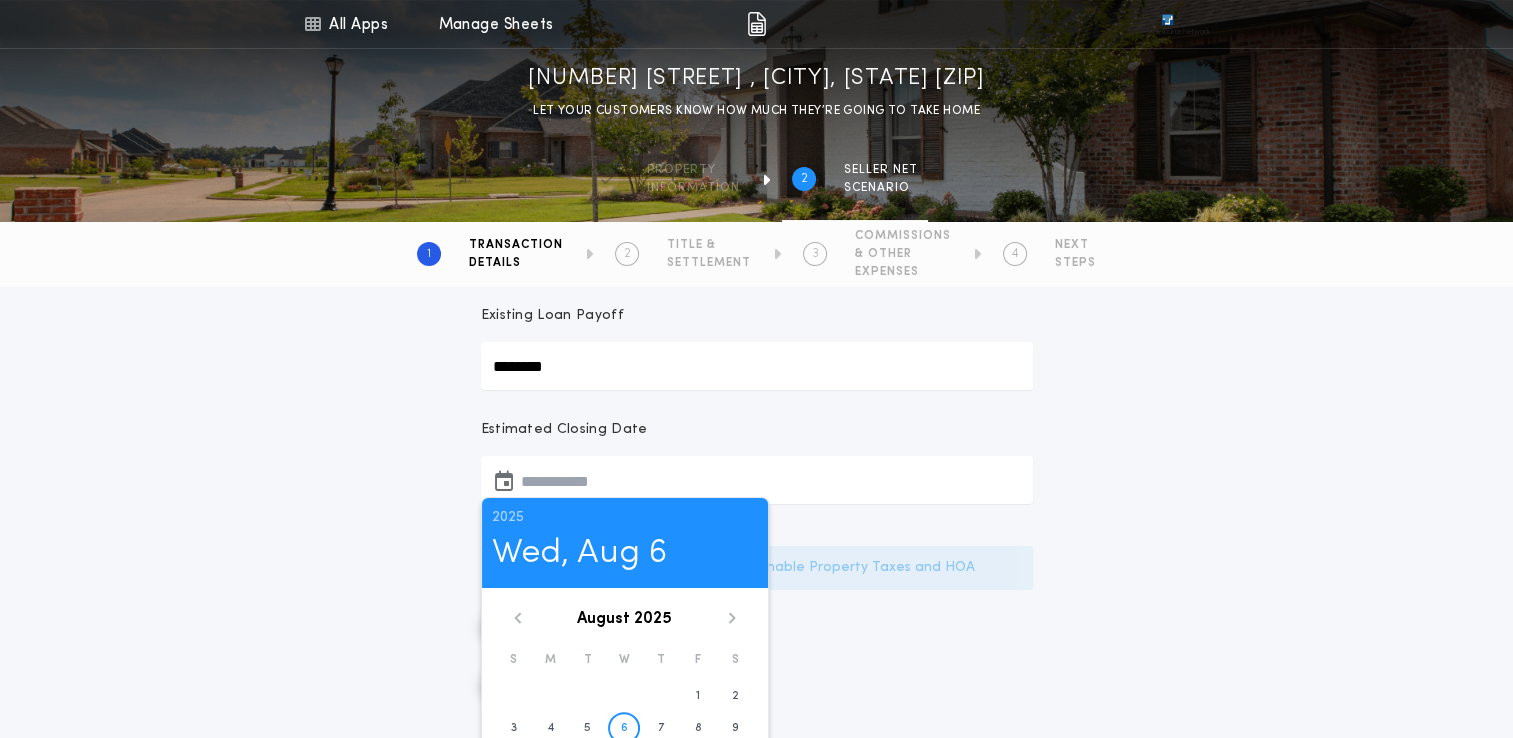 click 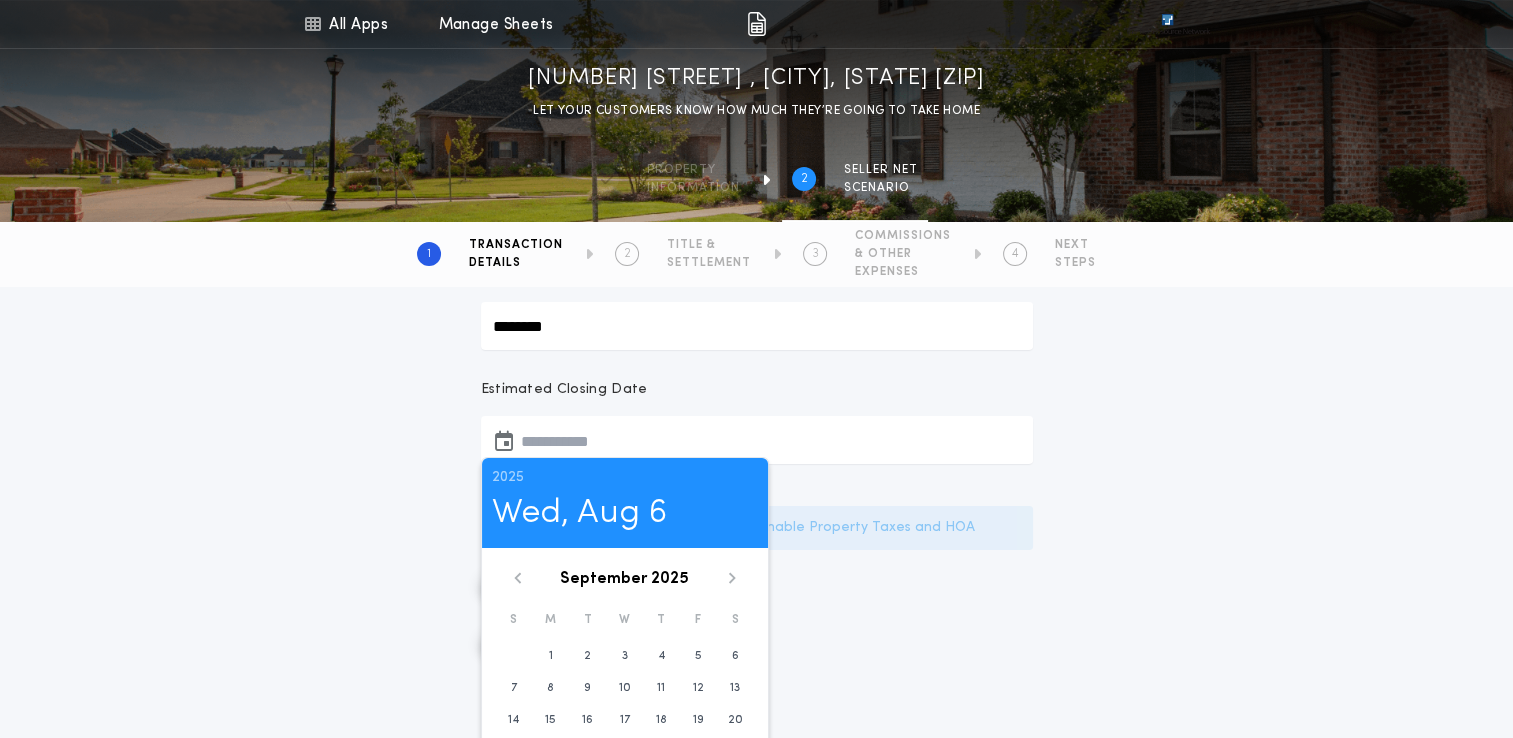 scroll, scrollTop: 346, scrollLeft: 0, axis: vertical 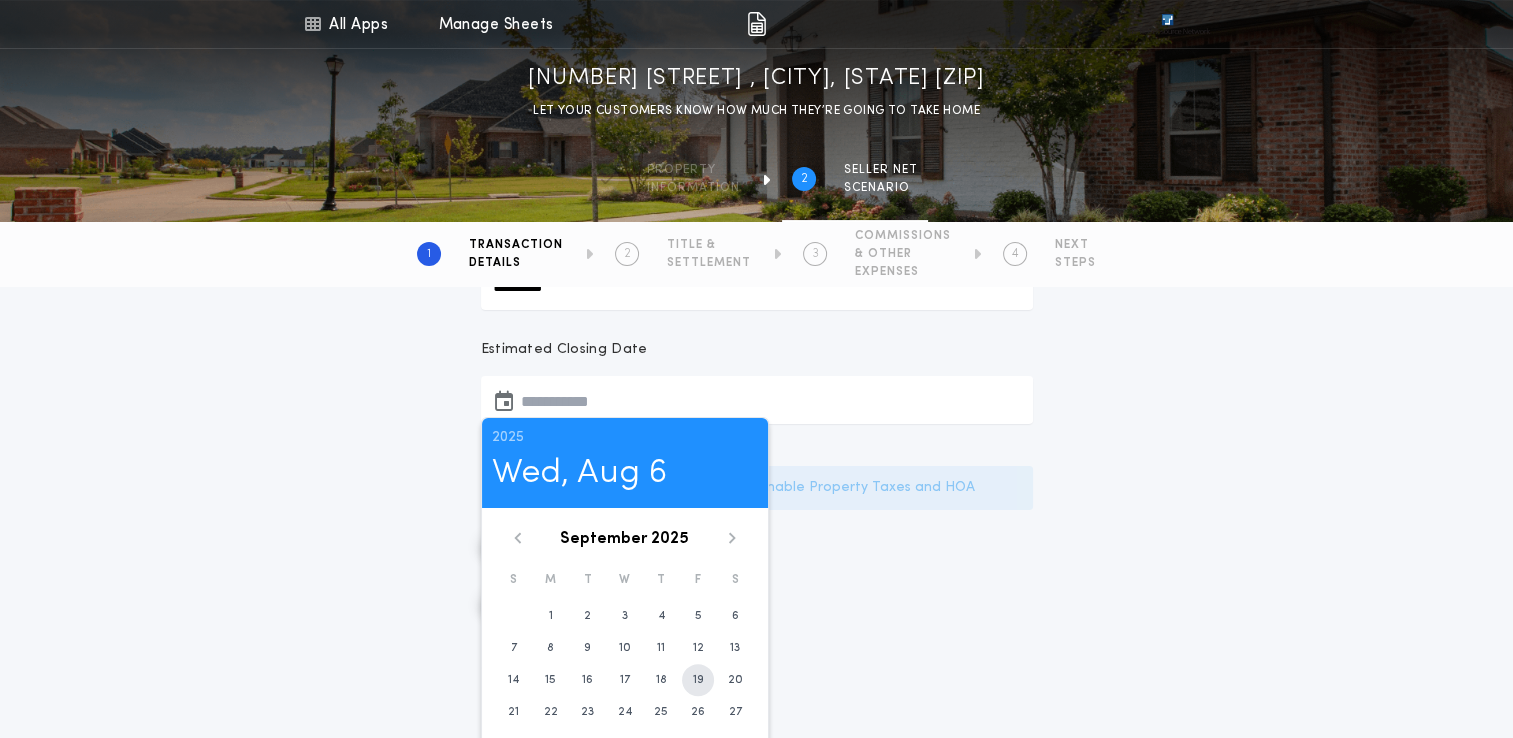 click on "19" at bounding box center (698, 680) 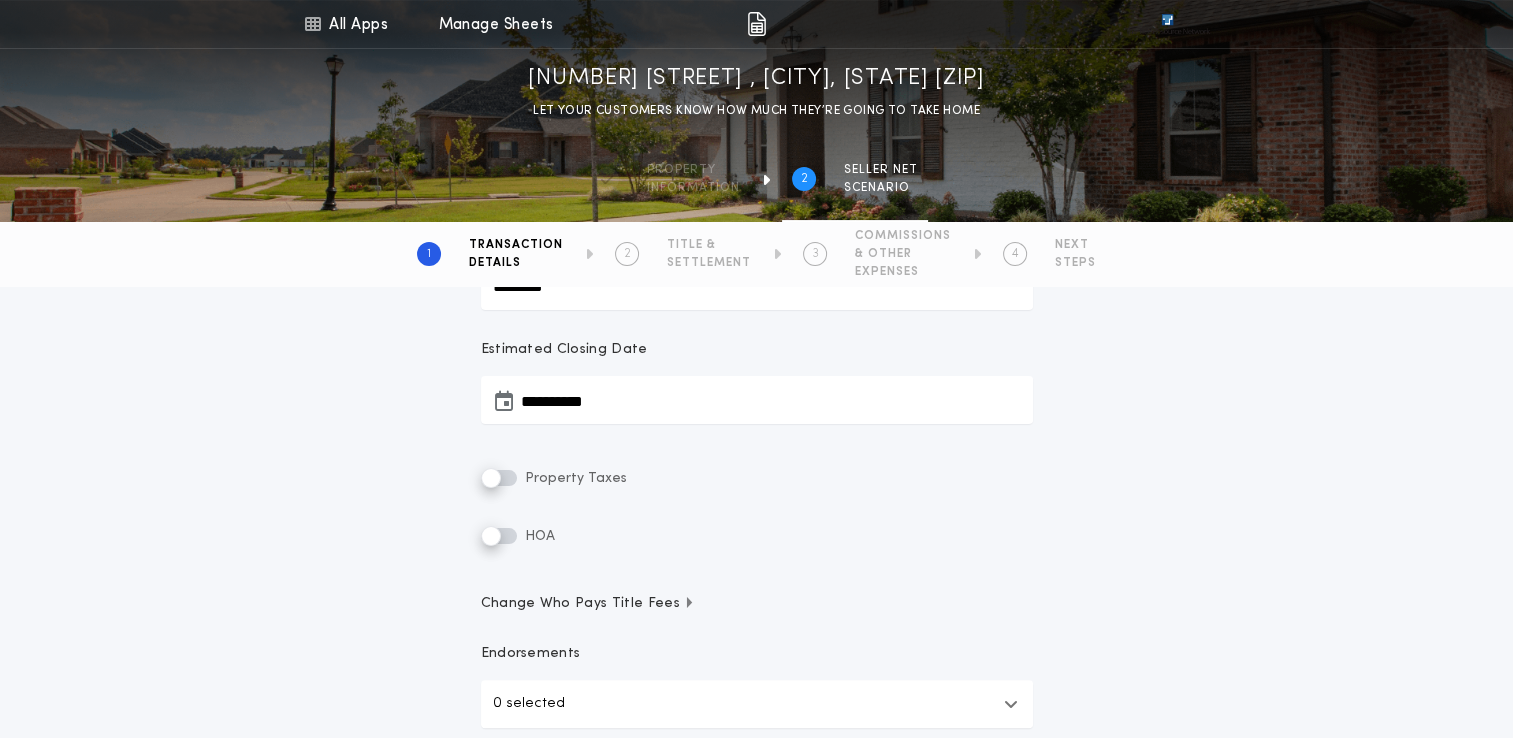 click on "Property Taxes" at bounding box center [554, 478] 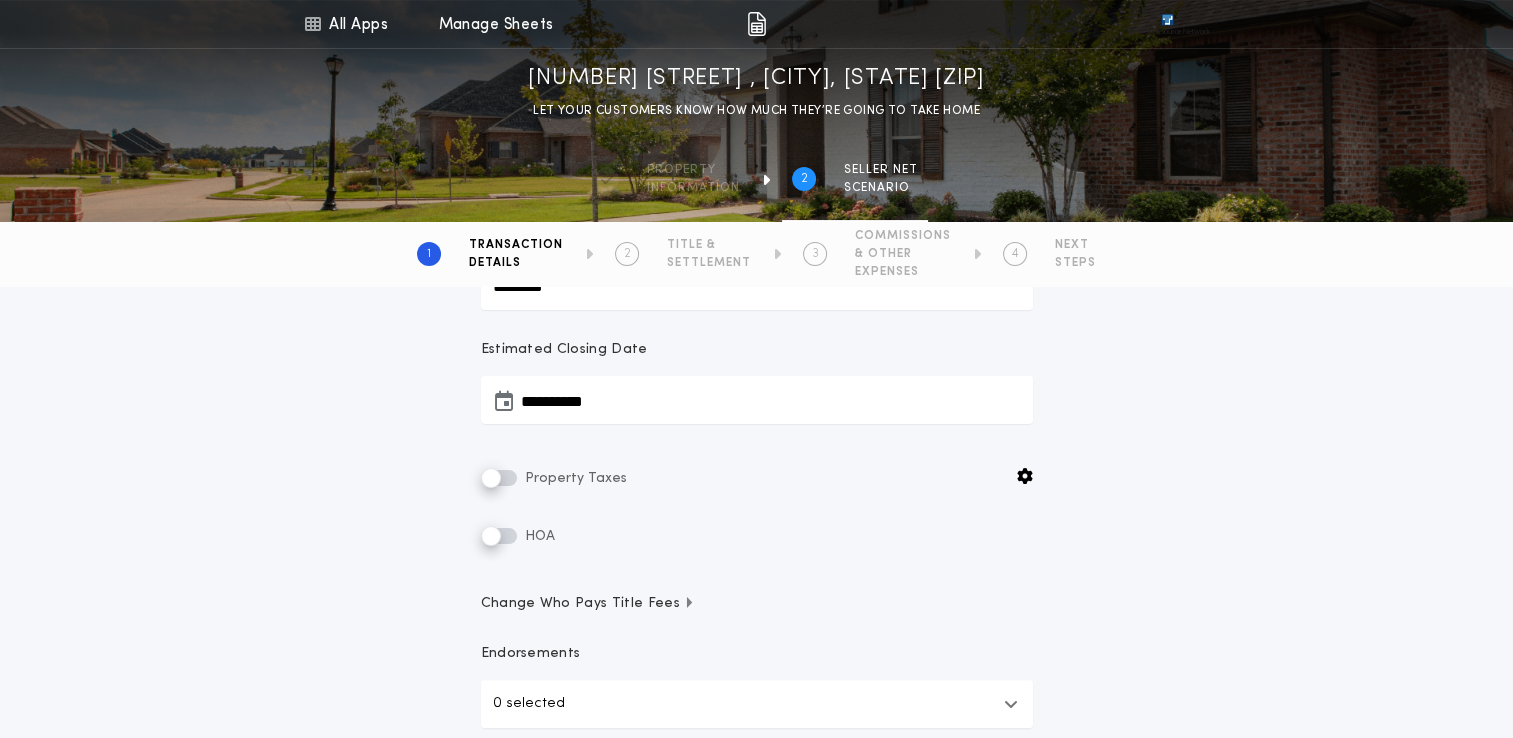 click on "**********" at bounding box center (756, 395) 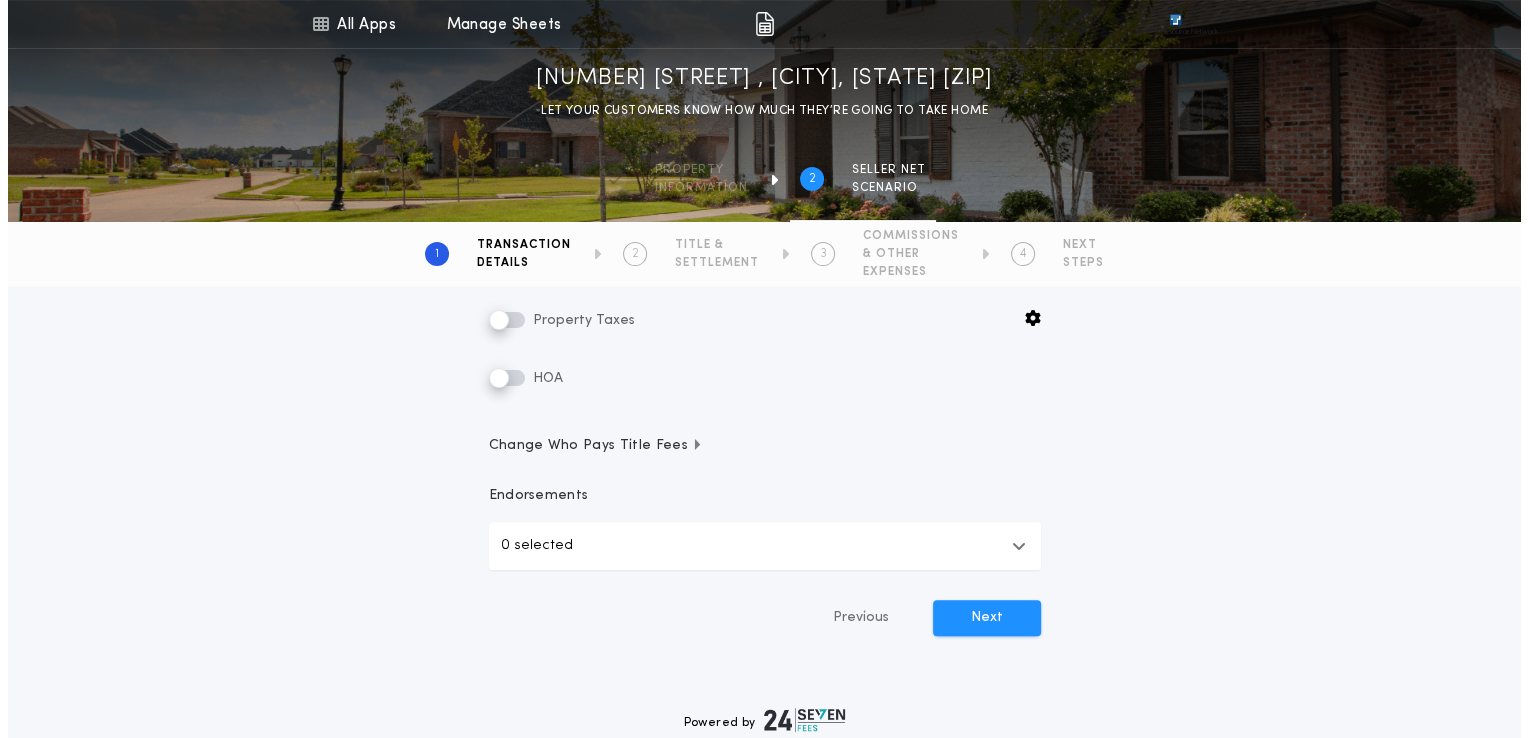 scroll, scrollTop: 506, scrollLeft: 0, axis: vertical 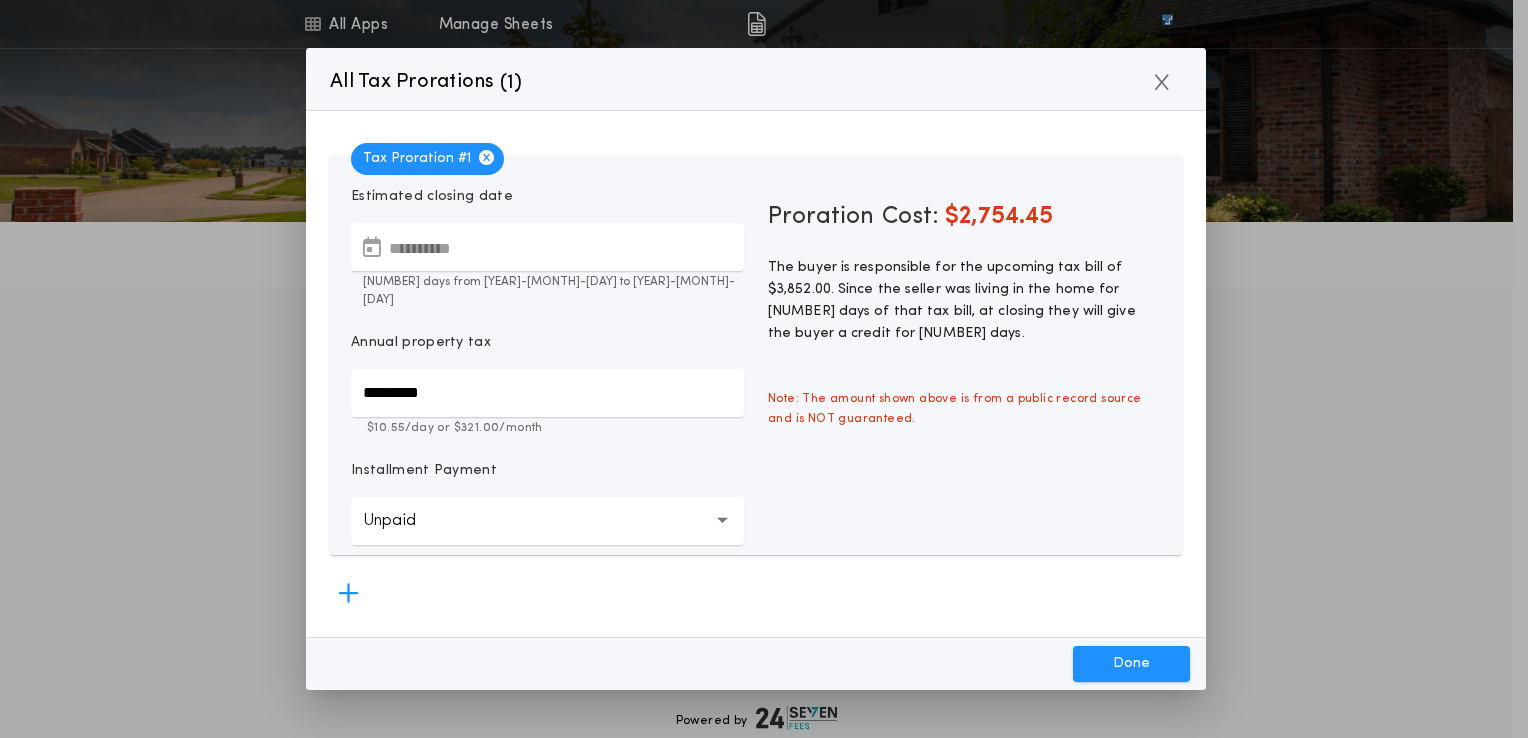 click on "Unpaid ******" at bounding box center (547, 521) 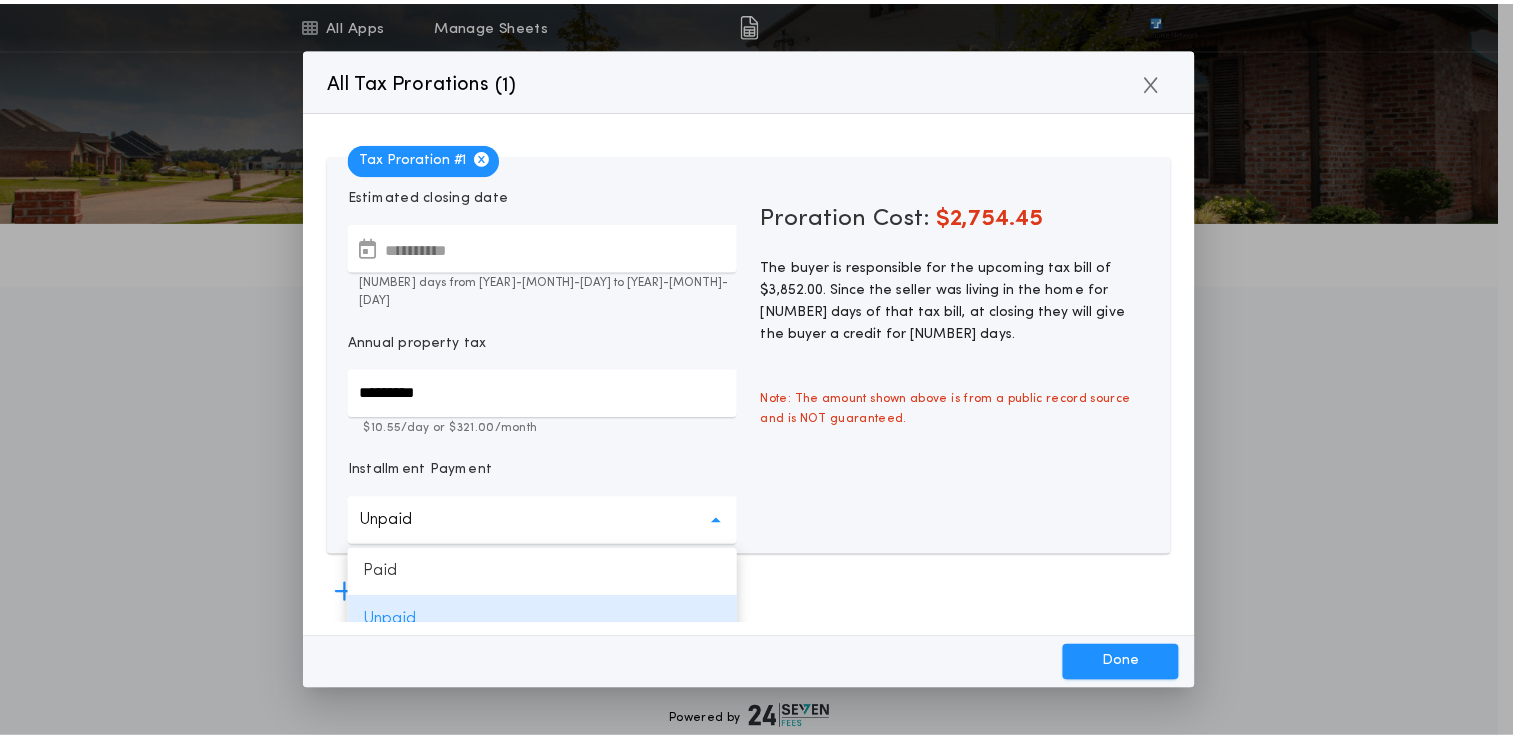 scroll, scrollTop: 2, scrollLeft: 0, axis: vertical 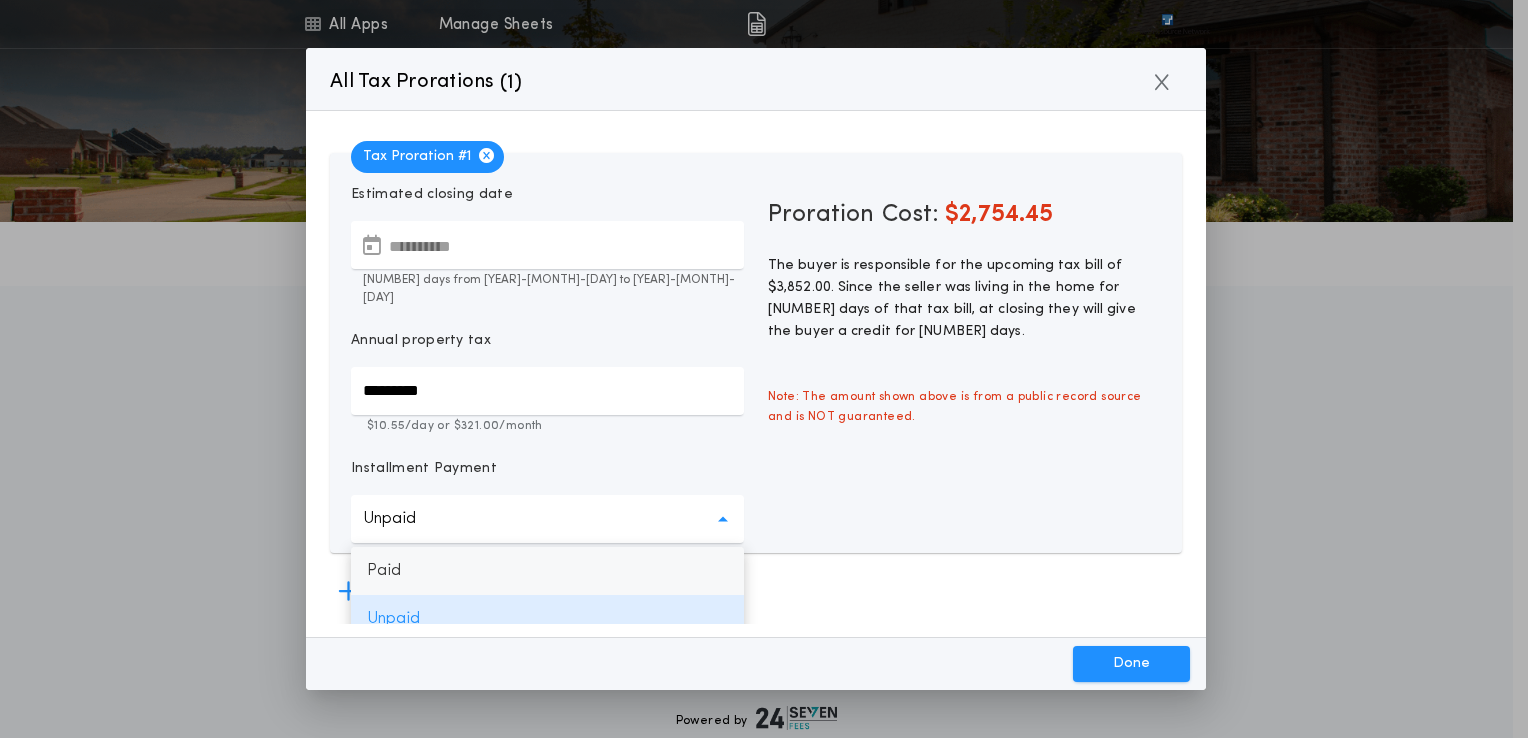 click on "Paid" at bounding box center (547, 571) 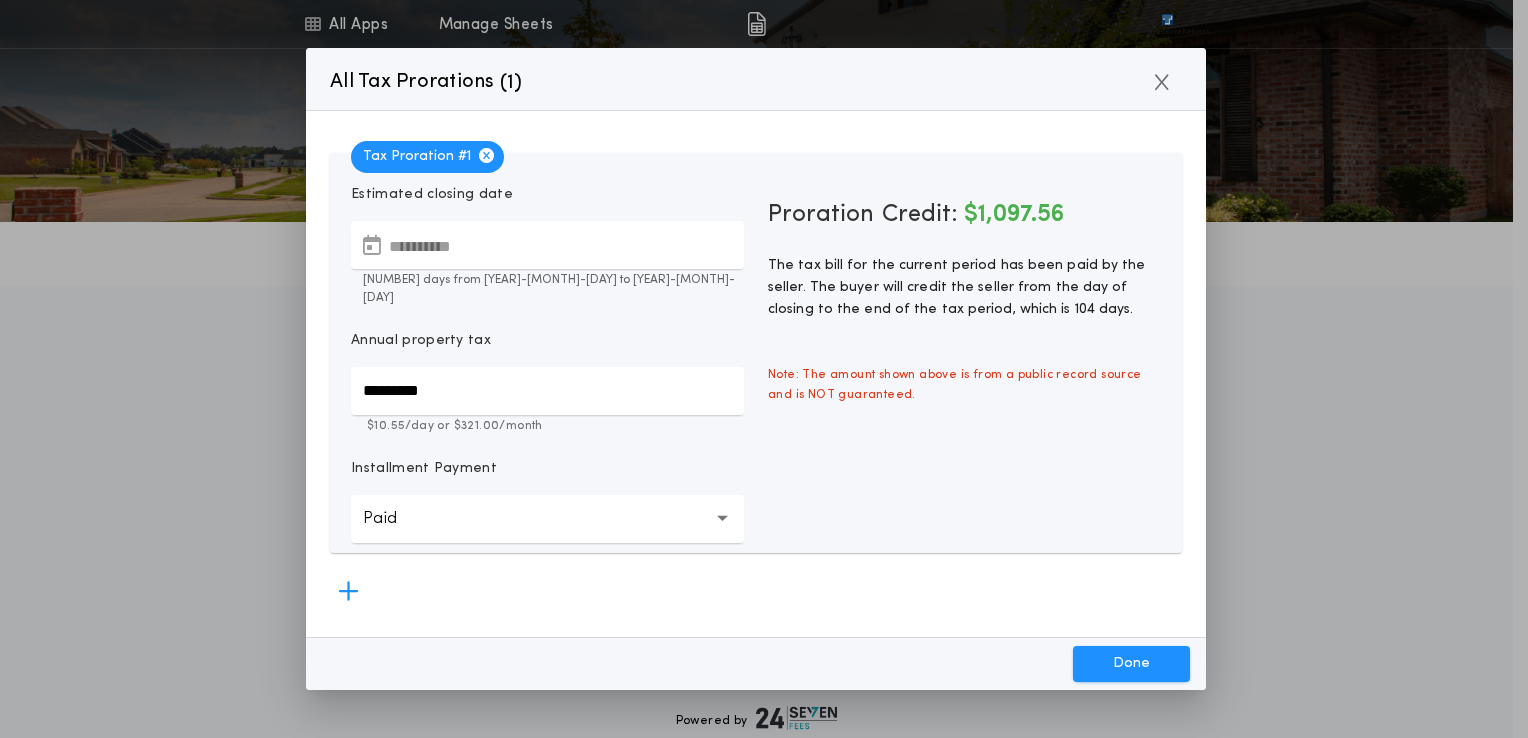 click on "Paid ******" at bounding box center [547, 519] 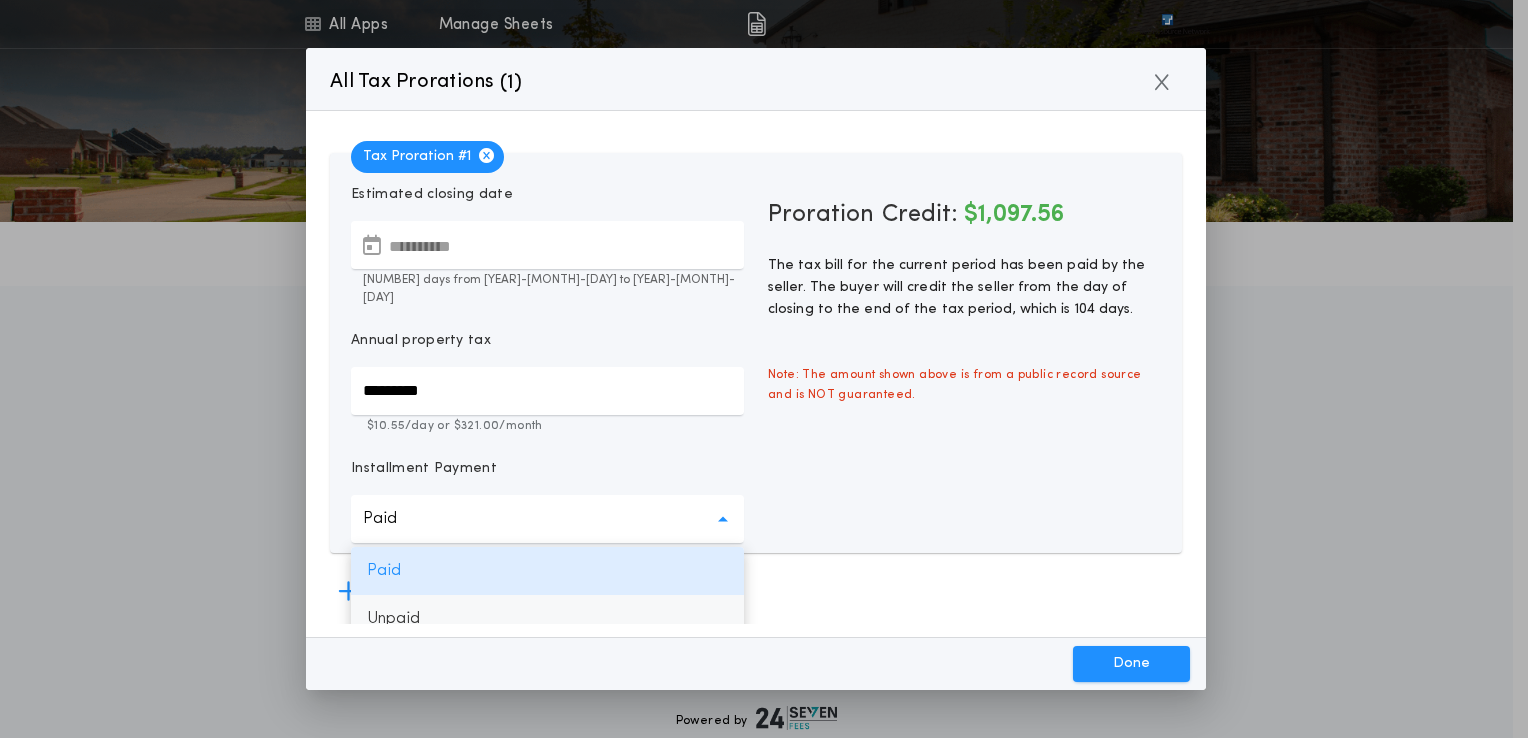click on "Unpaid" at bounding box center [547, 619] 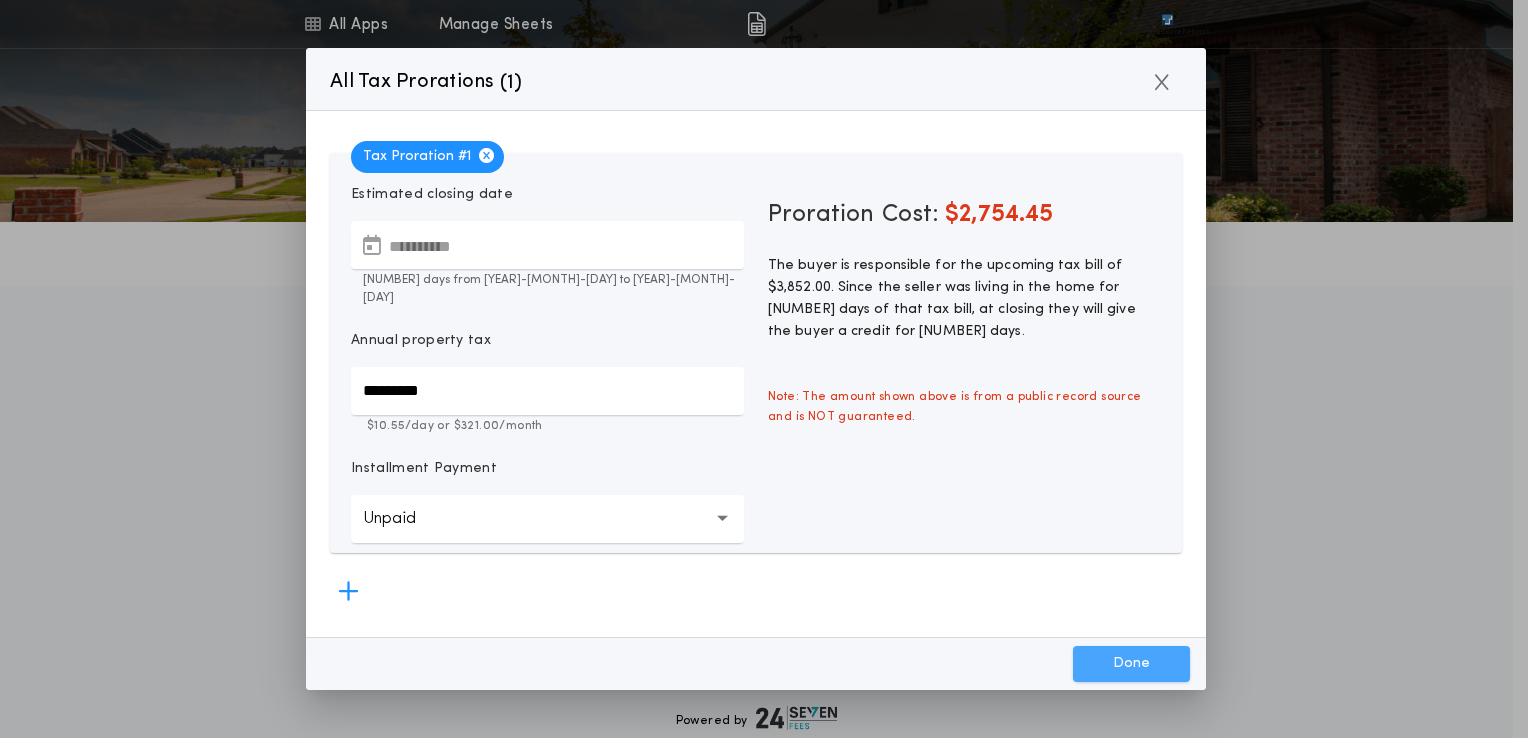 click on "Done" at bounding box center [1131, 664] 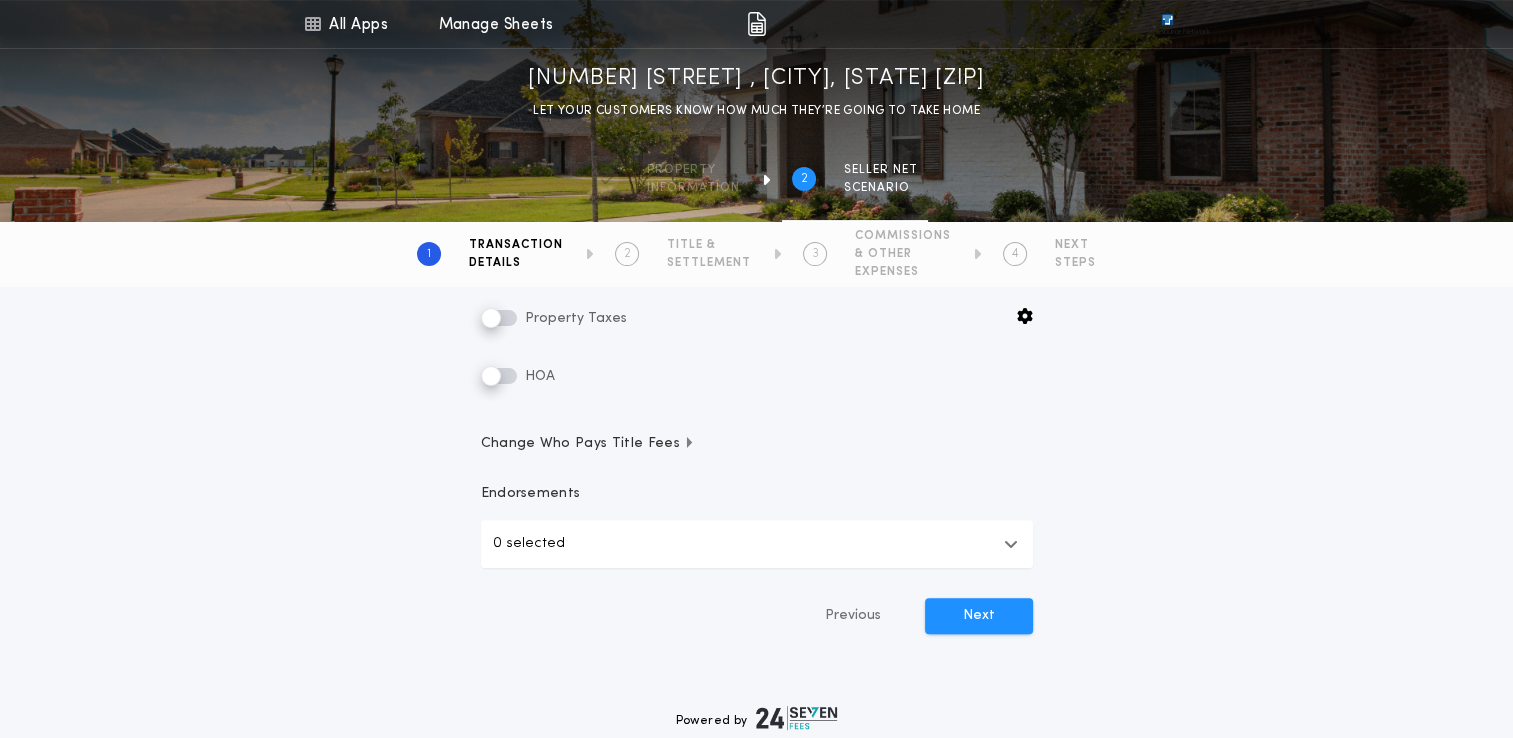 click on "0 selected" at bounding box center [757, 544] 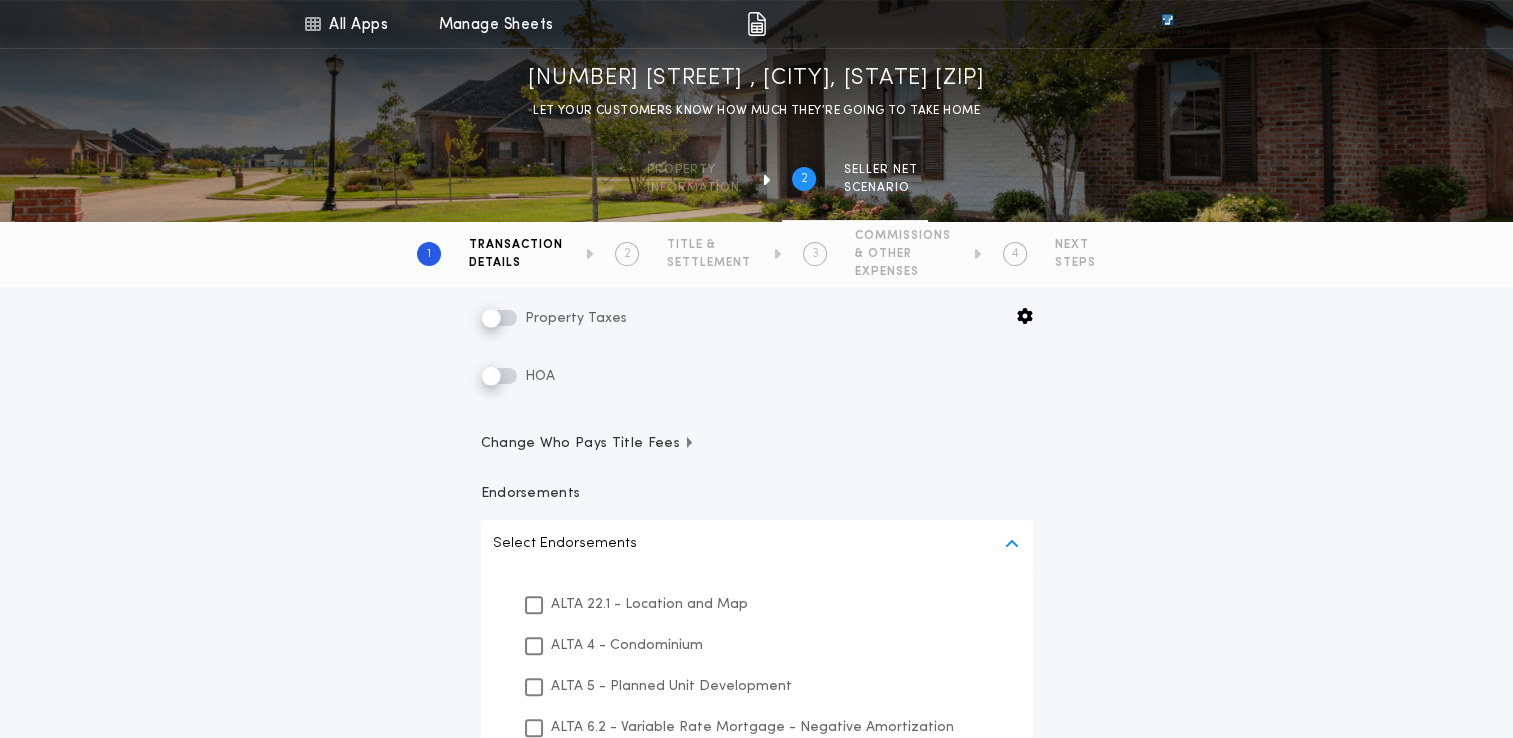 click on "**********" at bounding box center (756, 394) 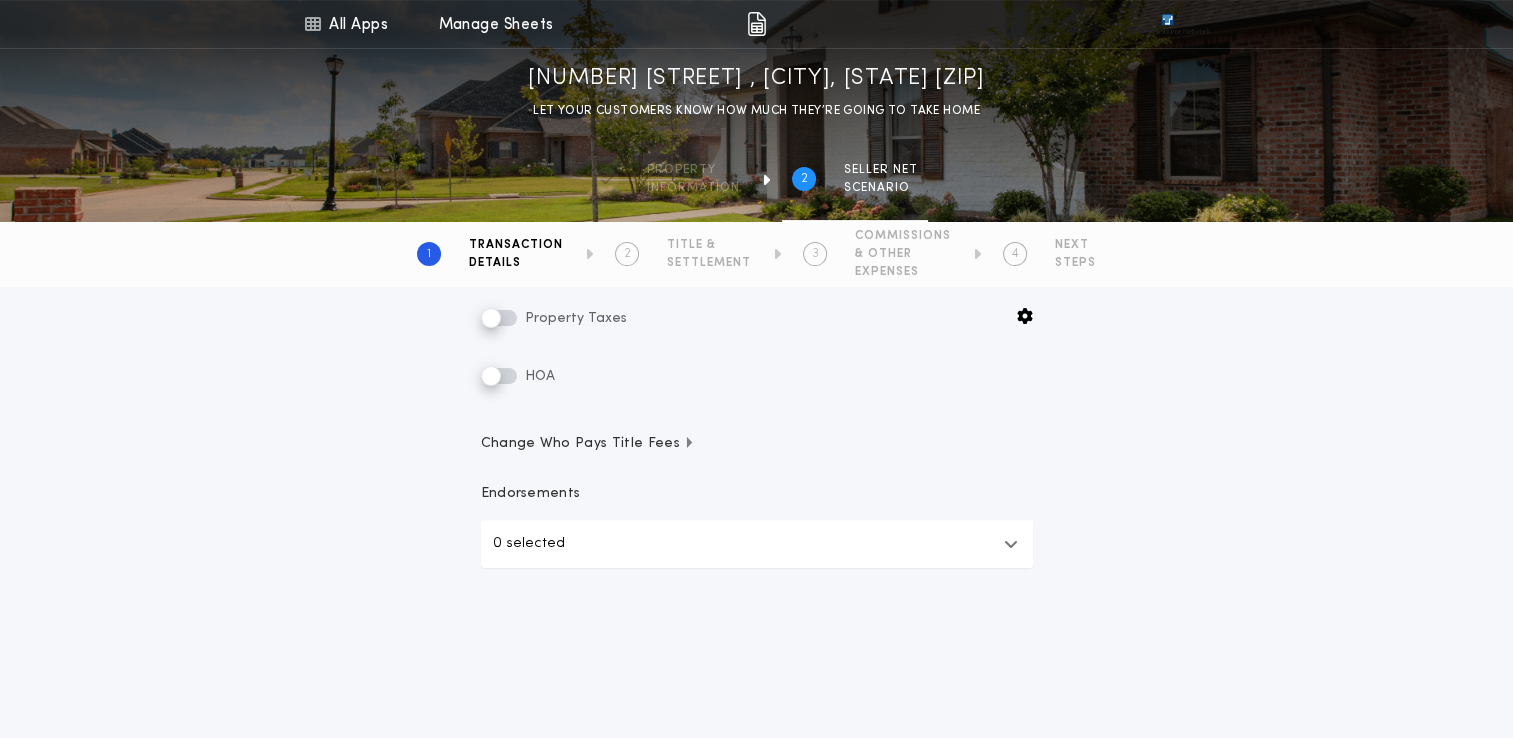 type 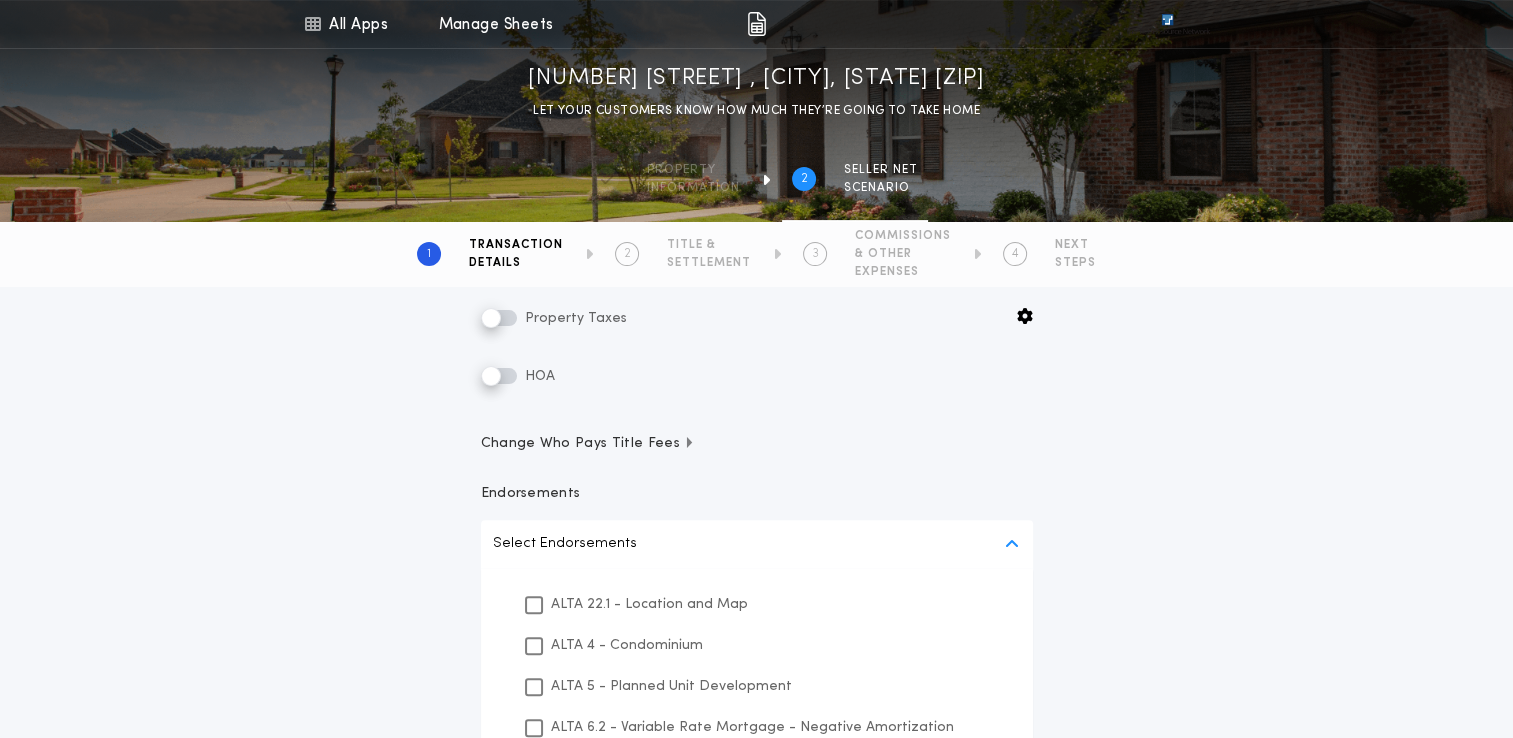 scroll, scrollTop: 638, scrollLeft: 0, axis: vertical 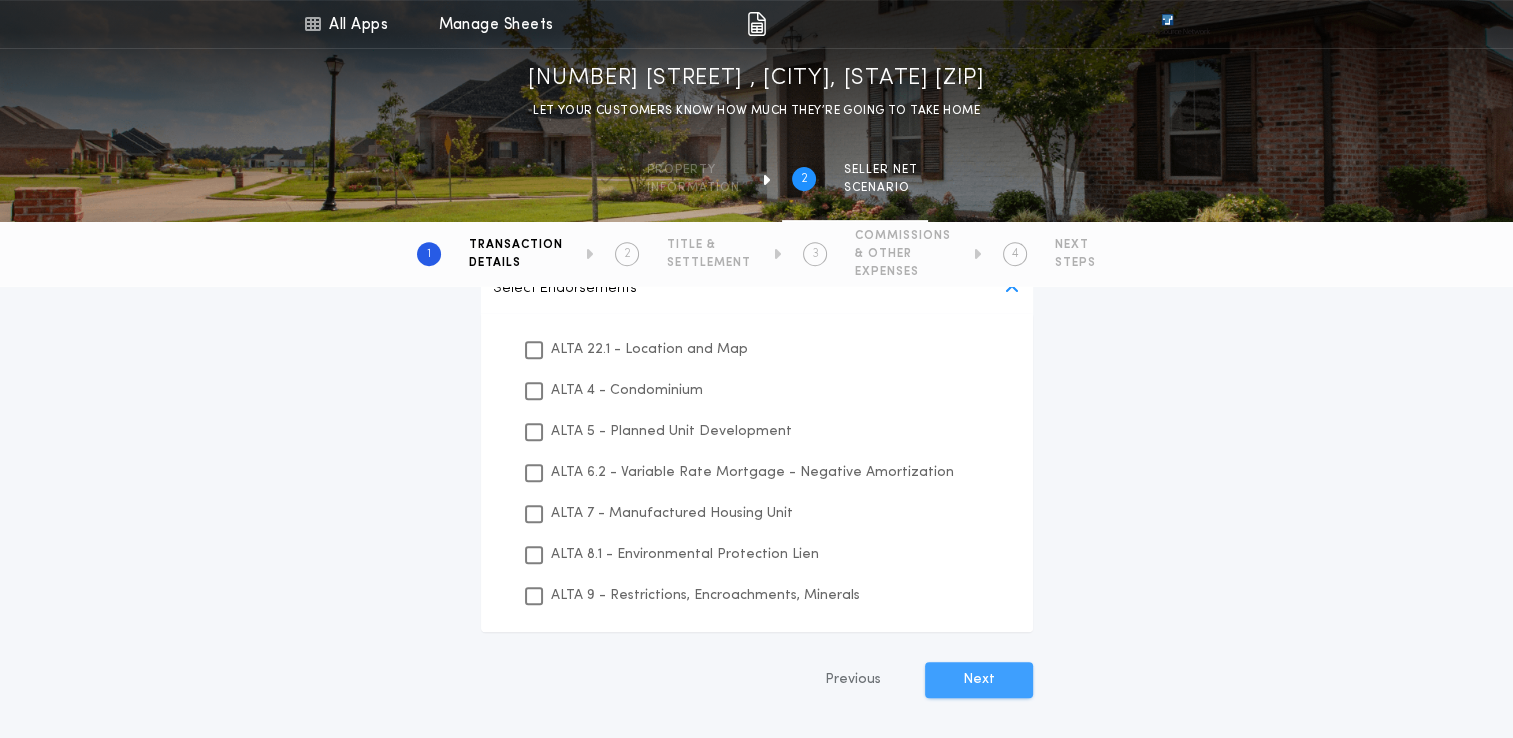 click on "Next" at bounding box center (979, 680) 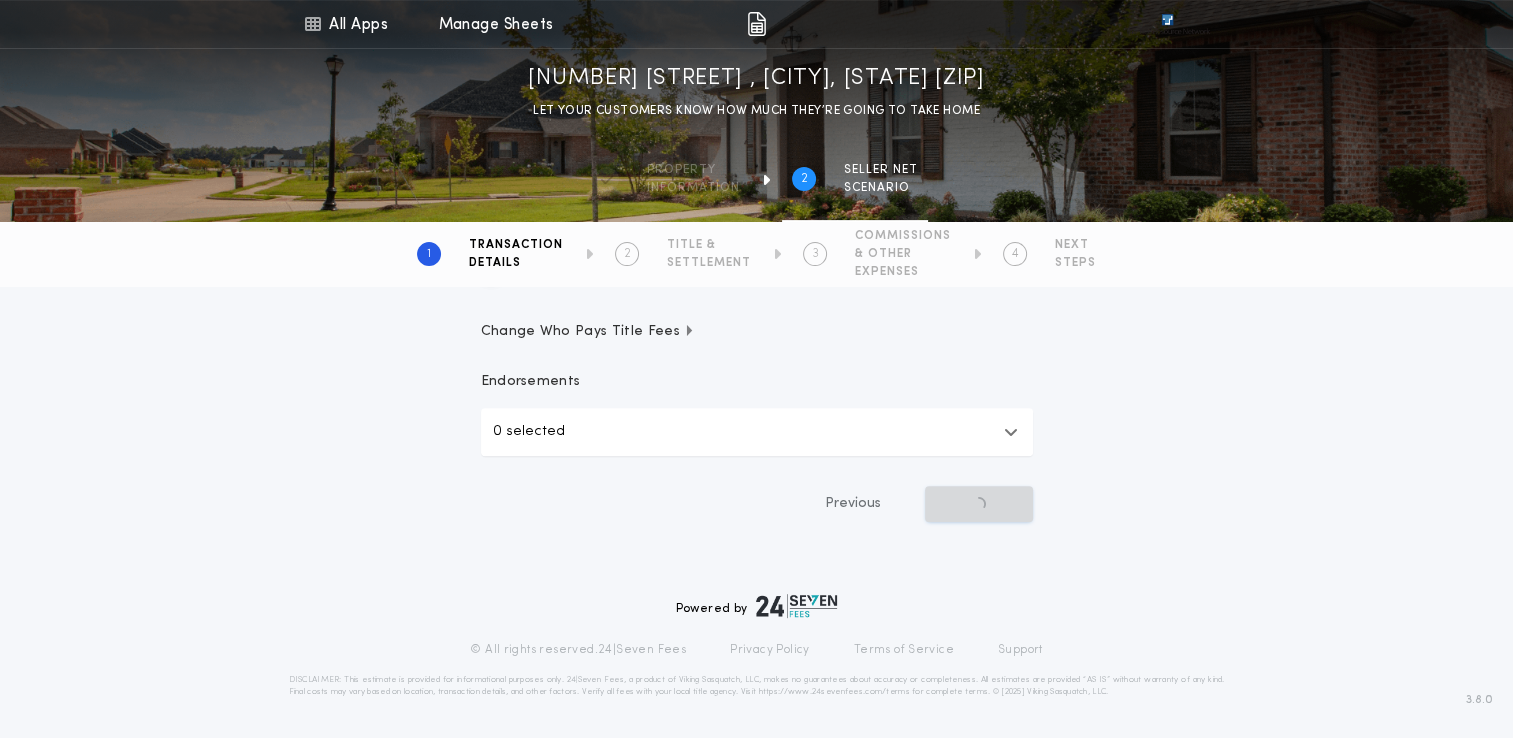 scroll, scrollTop: 617, scrollLeft: 0, axis: vertical 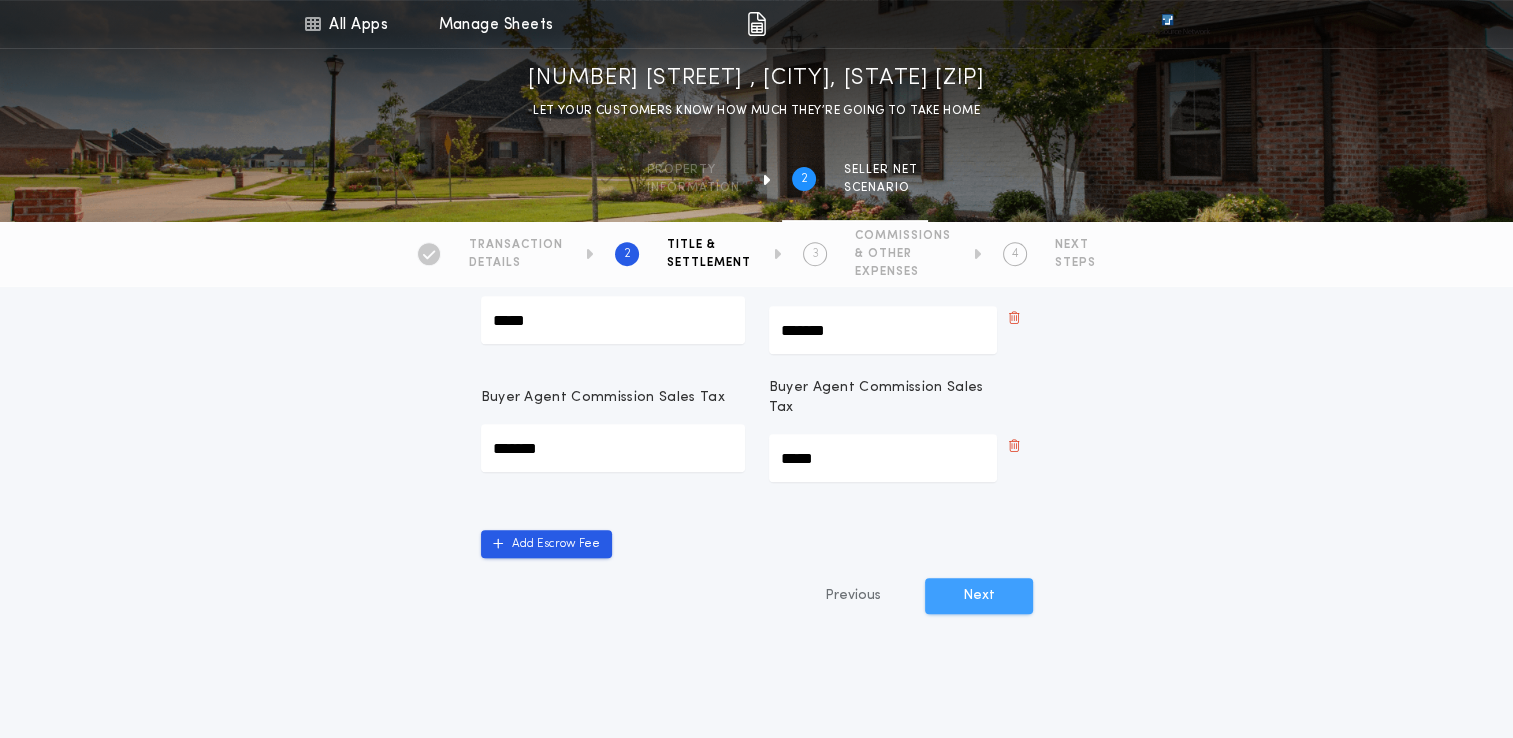 click on "Next" at bounding box center [979, 596] 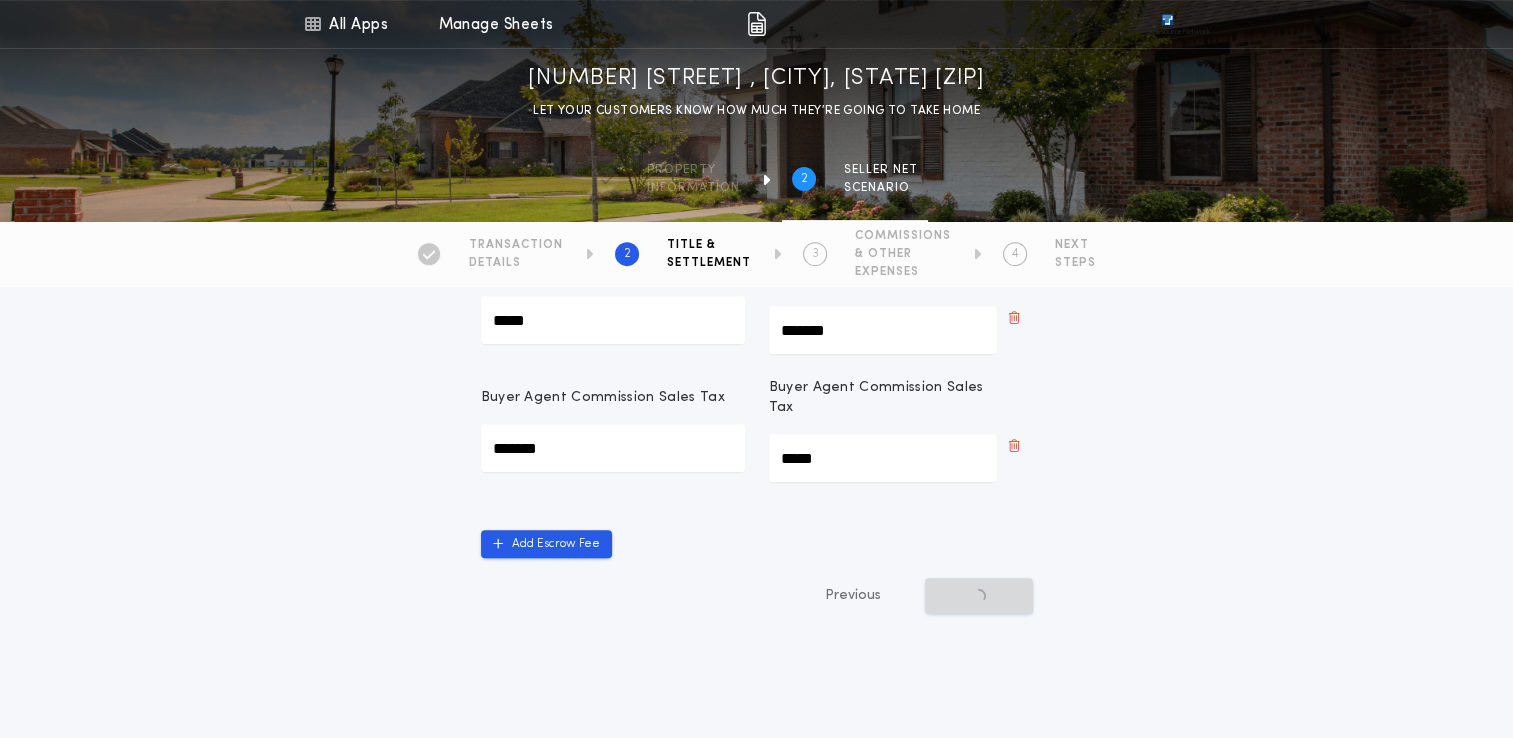 scroll, scrollTop: 0, scrollLeft: 0, axis: both 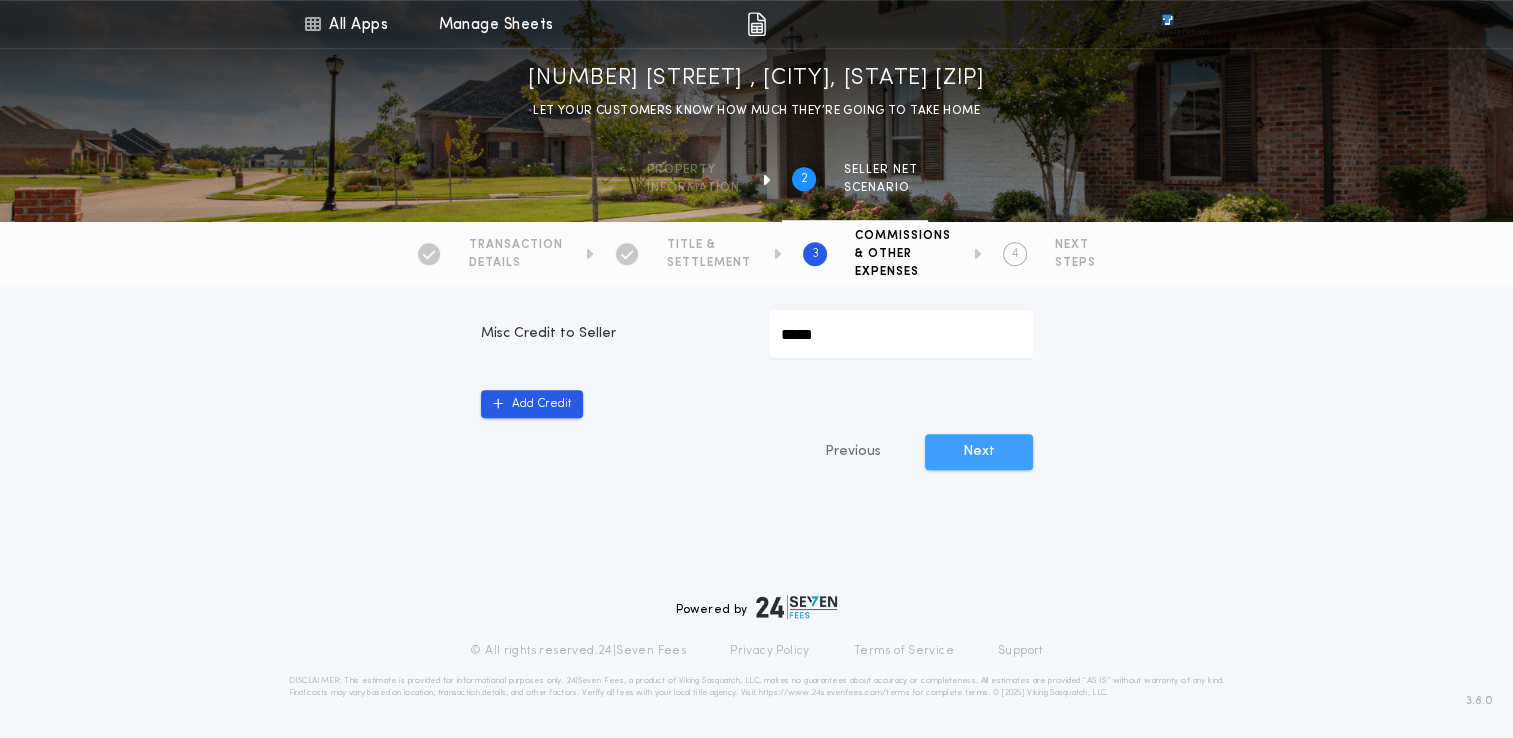 click on "Next" at bounding box center (979, 452) 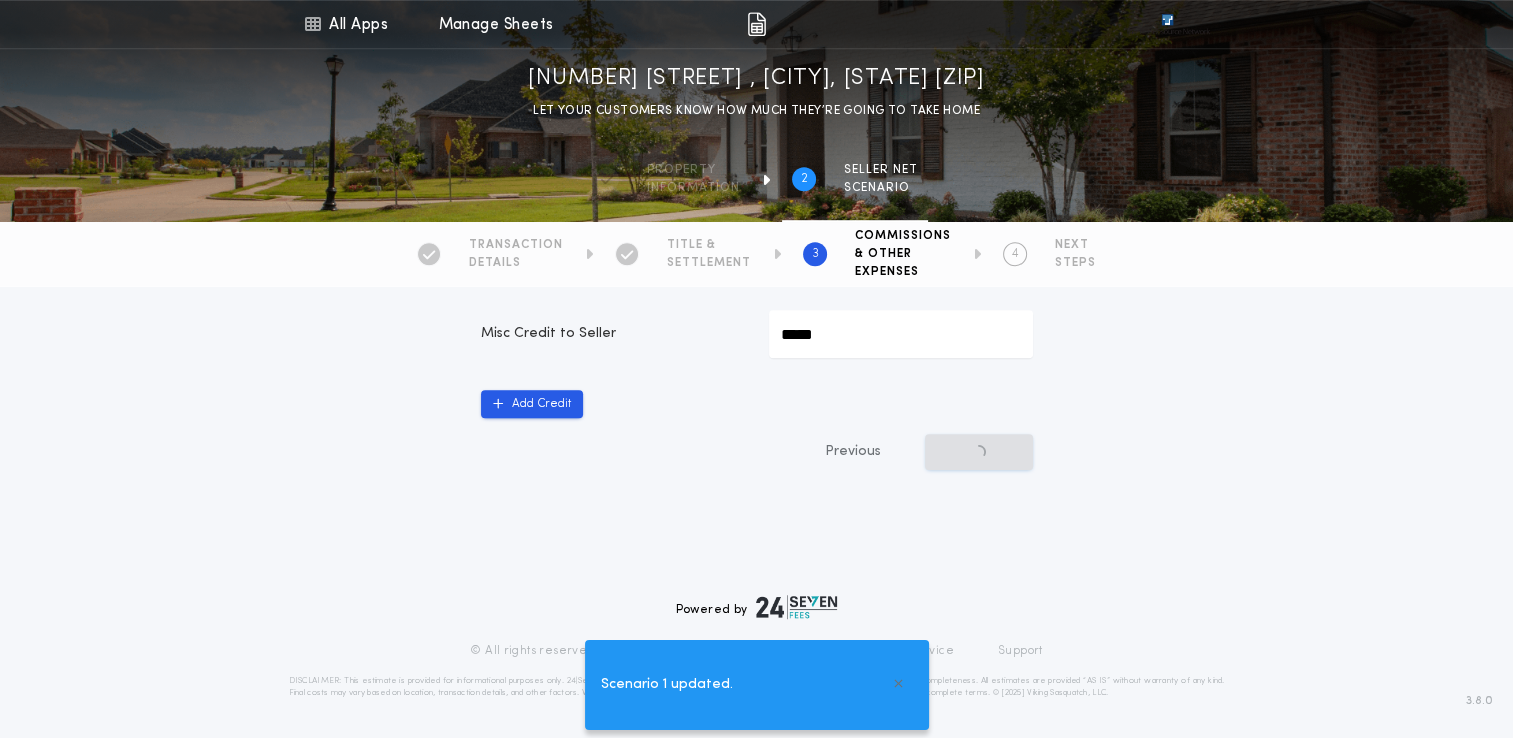 scroll, scrollTop: 0, scrollLeft: 0, axis: both 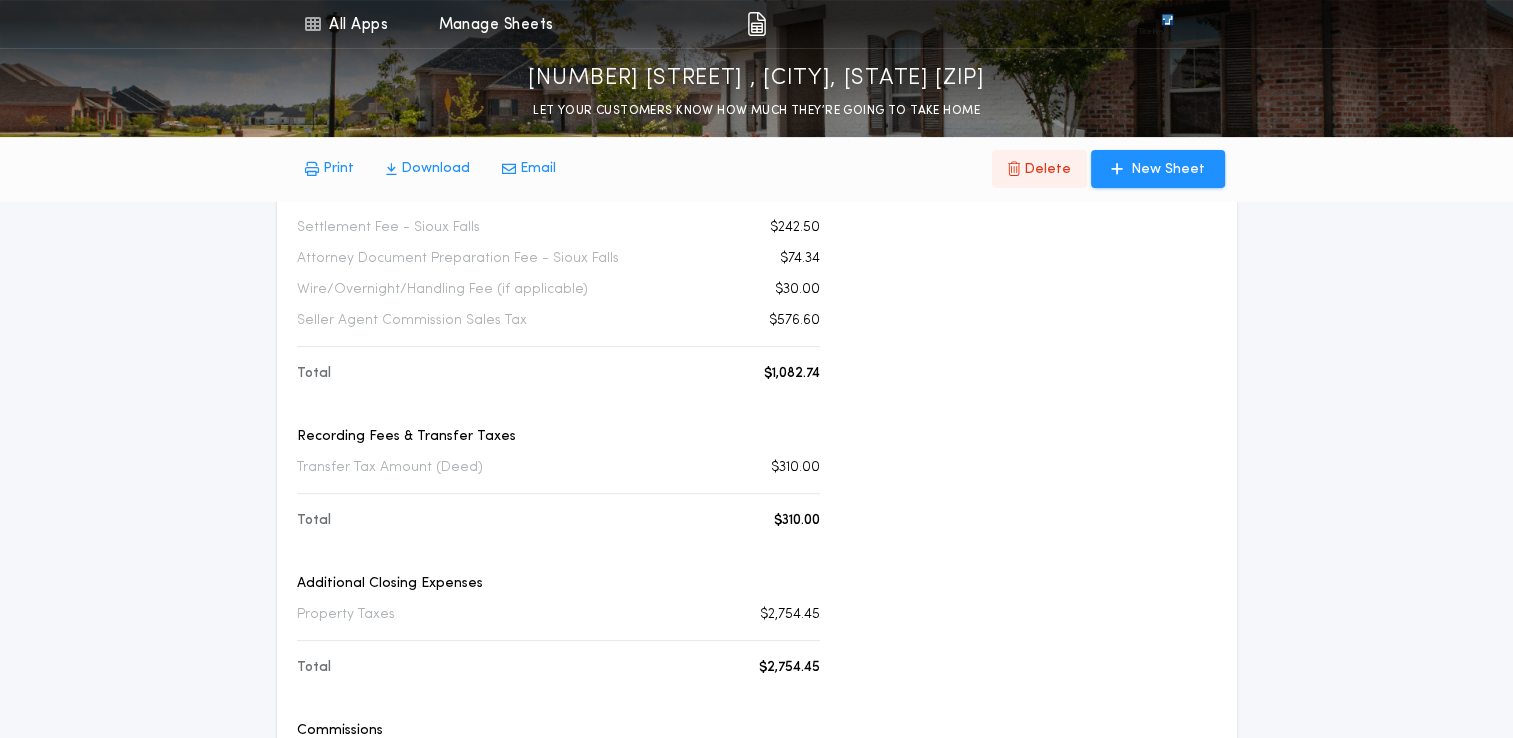click on "Delete" at bounding box center (1047, 170) 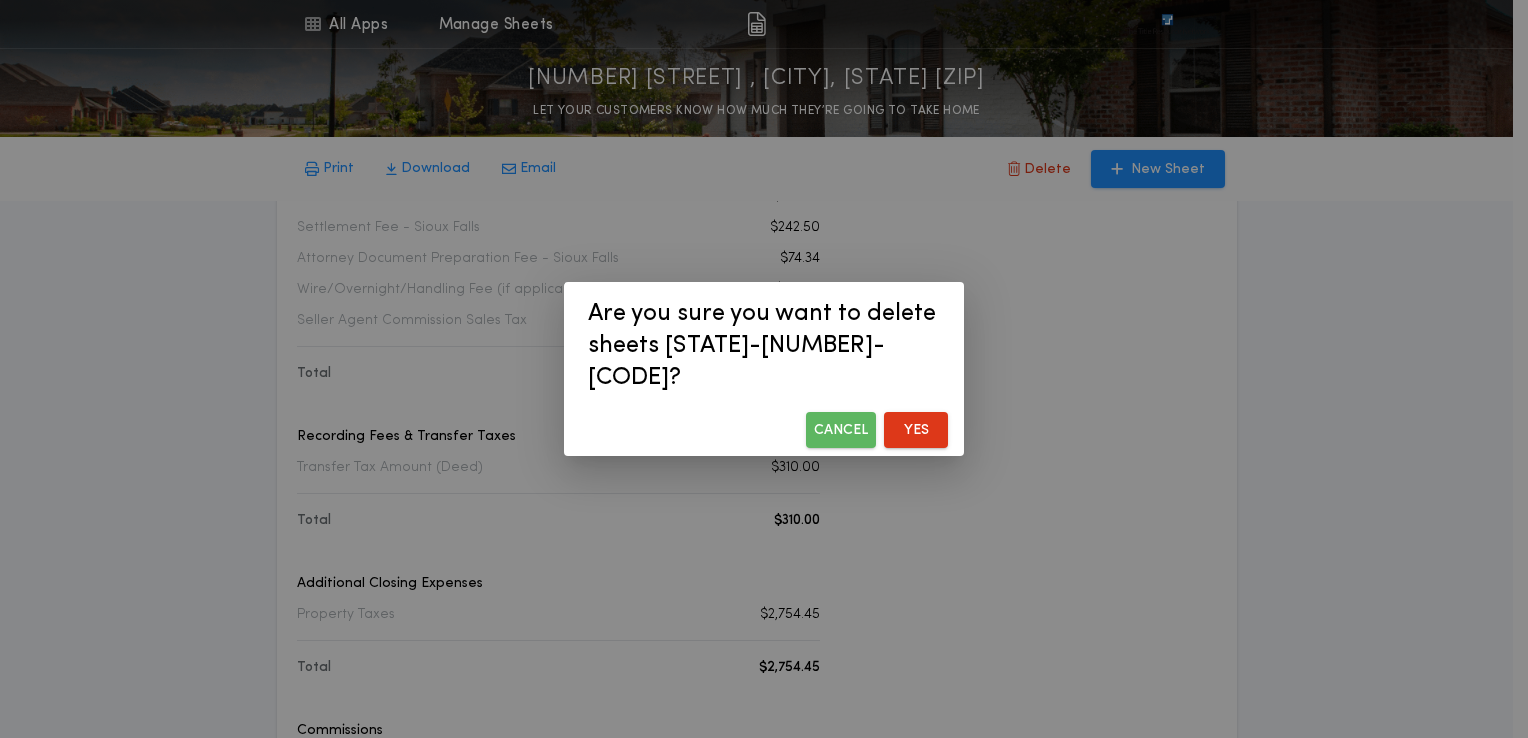 click on "Cancel" at bounding box center [841, 430] 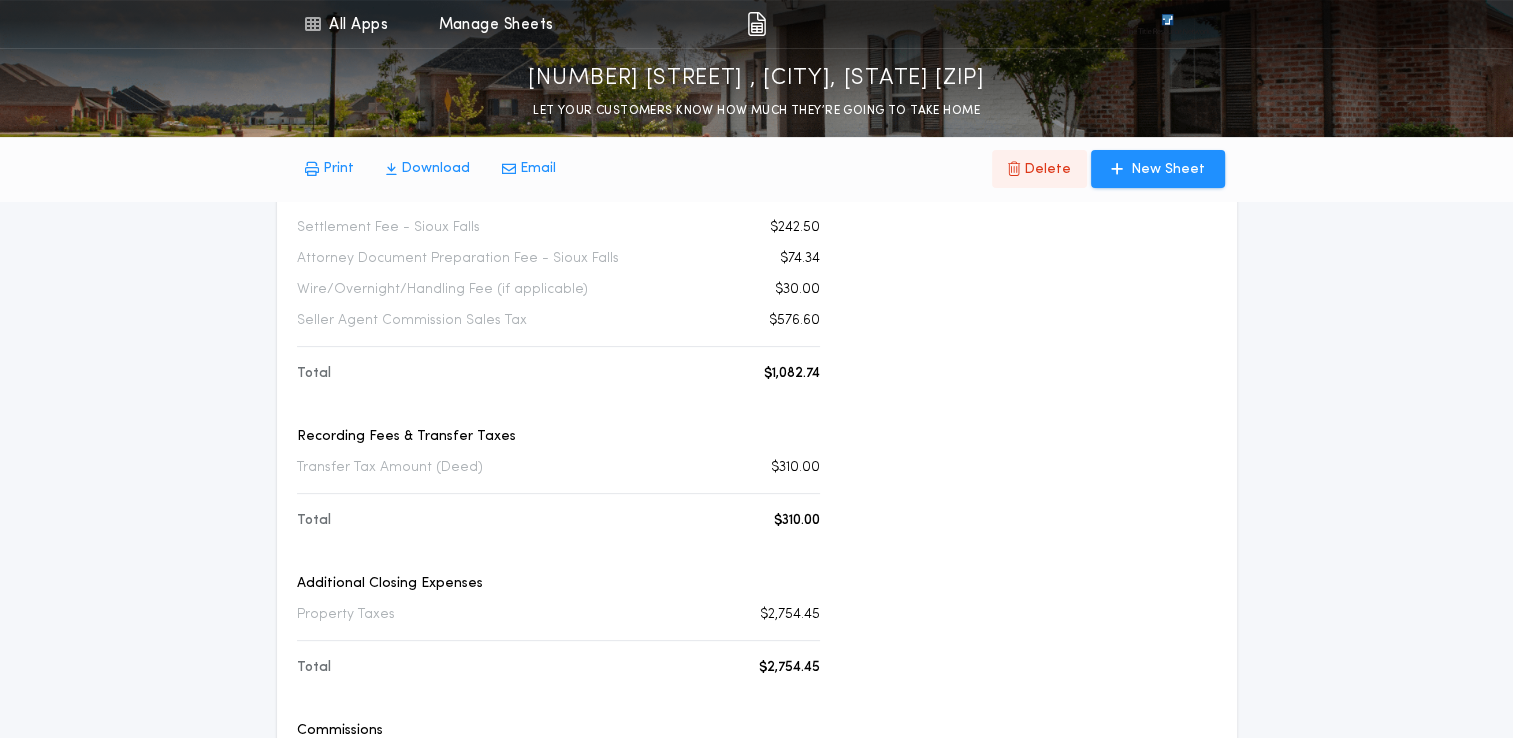 click on "Delete" at bounding box center [1047, 170] 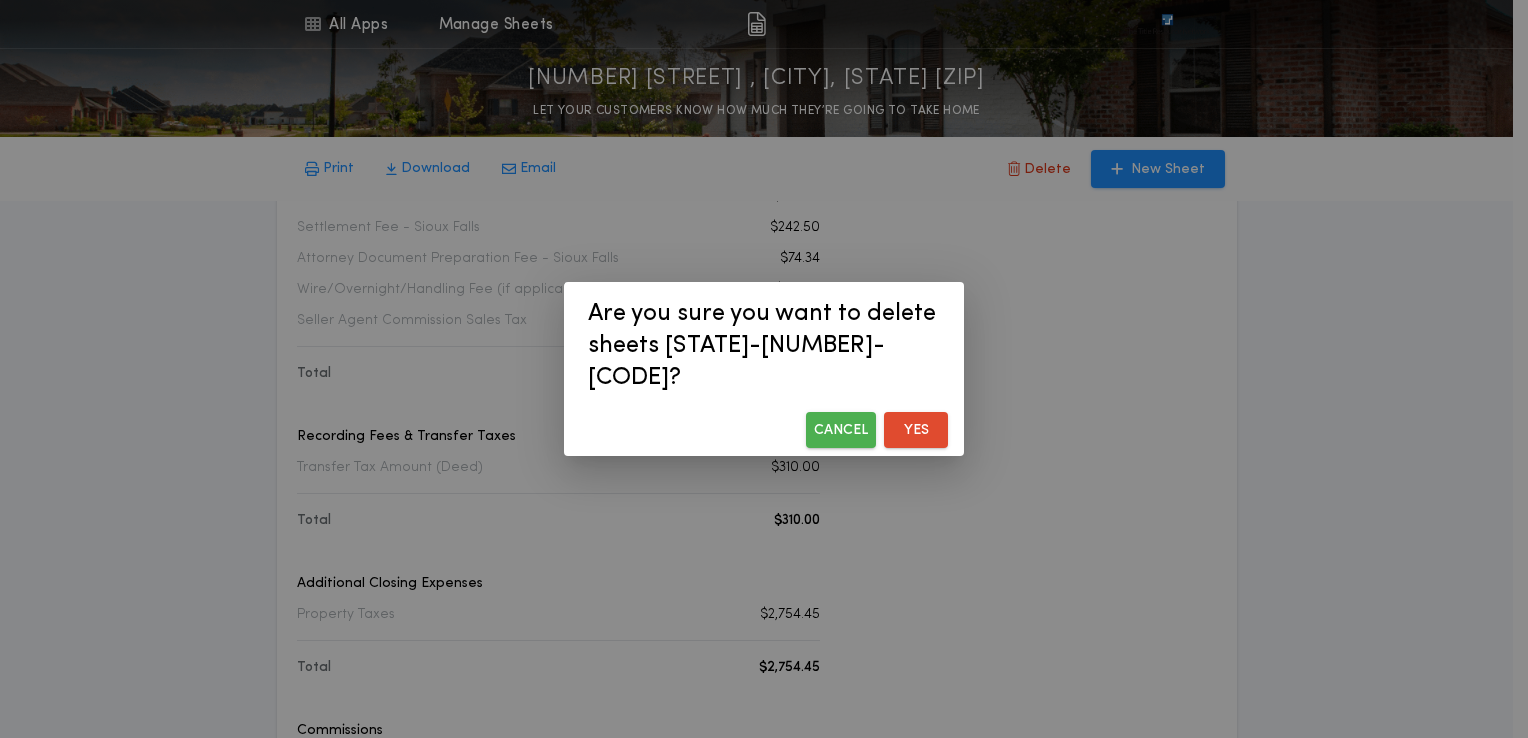 click on "Yes" at bounding box center (916, 430) 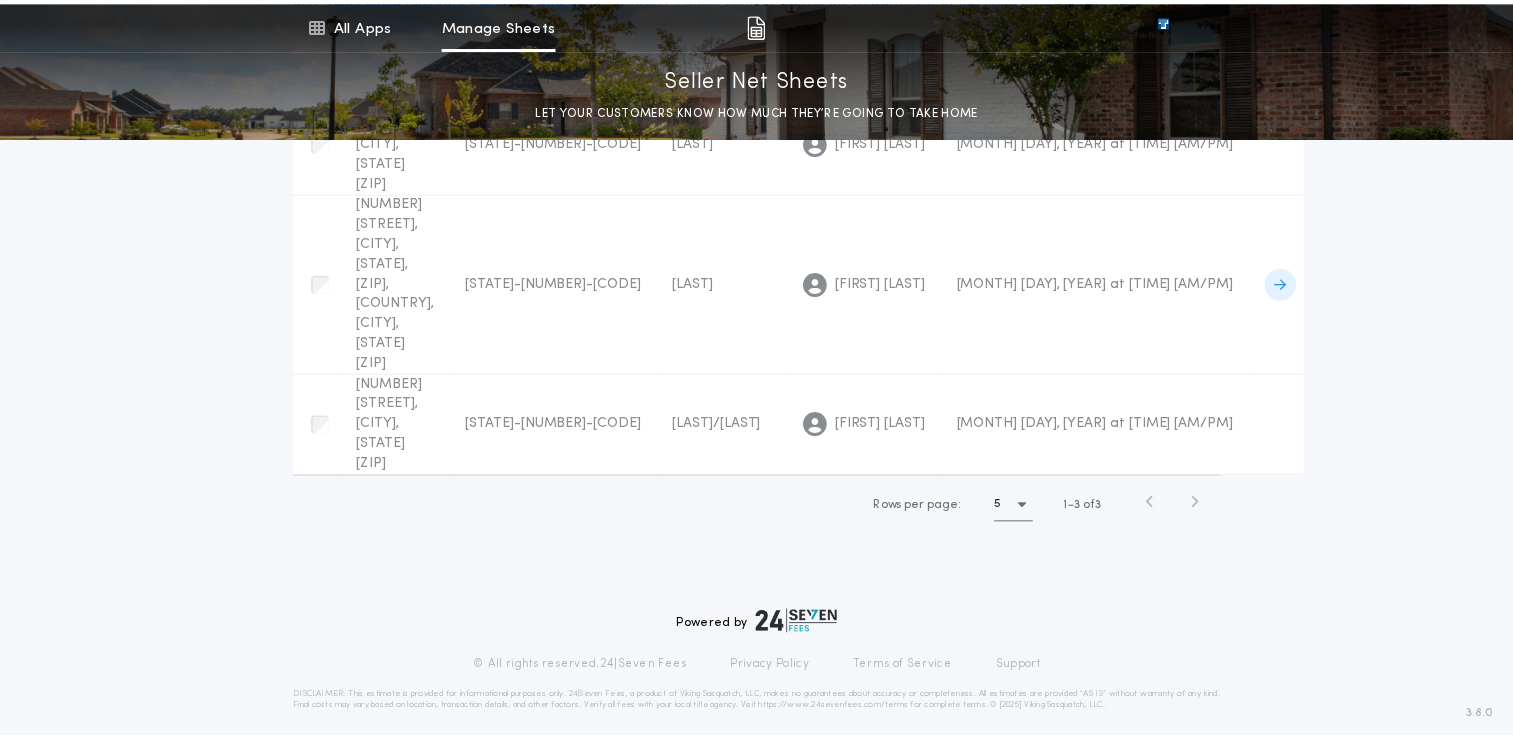 scroll, scrollTop: 0, scrollLeft: 0, axis: both 